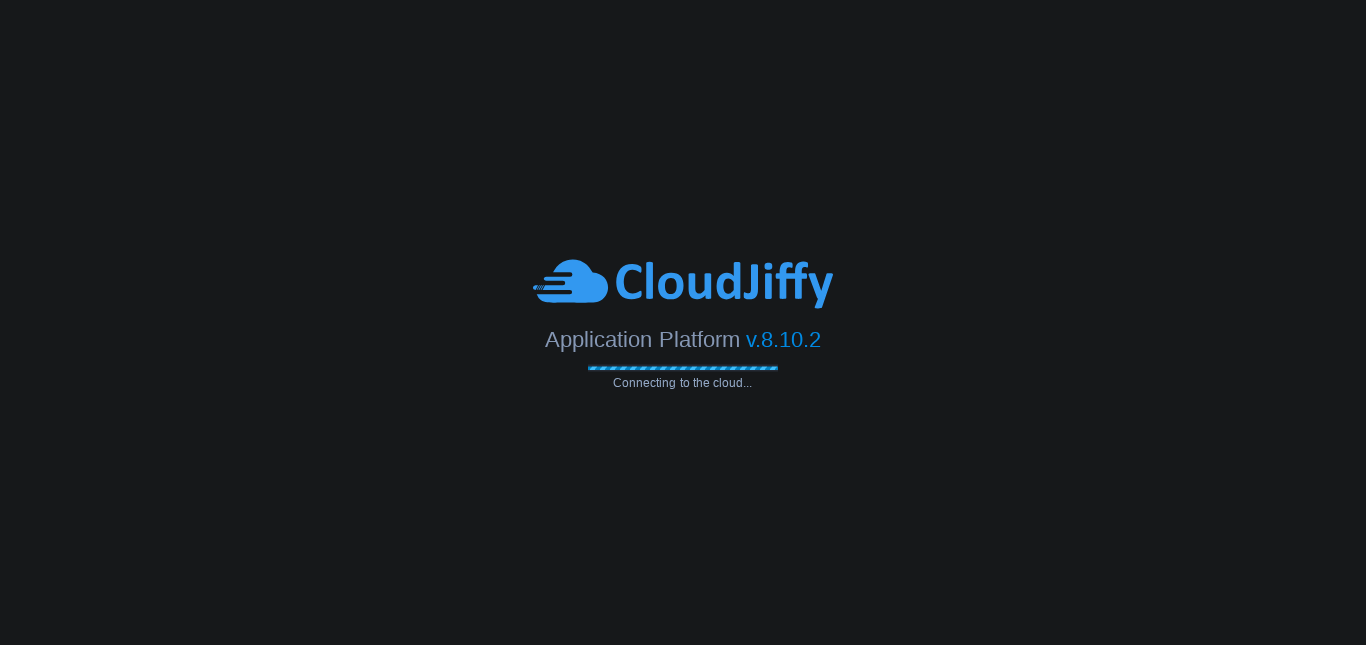scroll, scrollTop: 0, scrollLeft: 0, axis: both 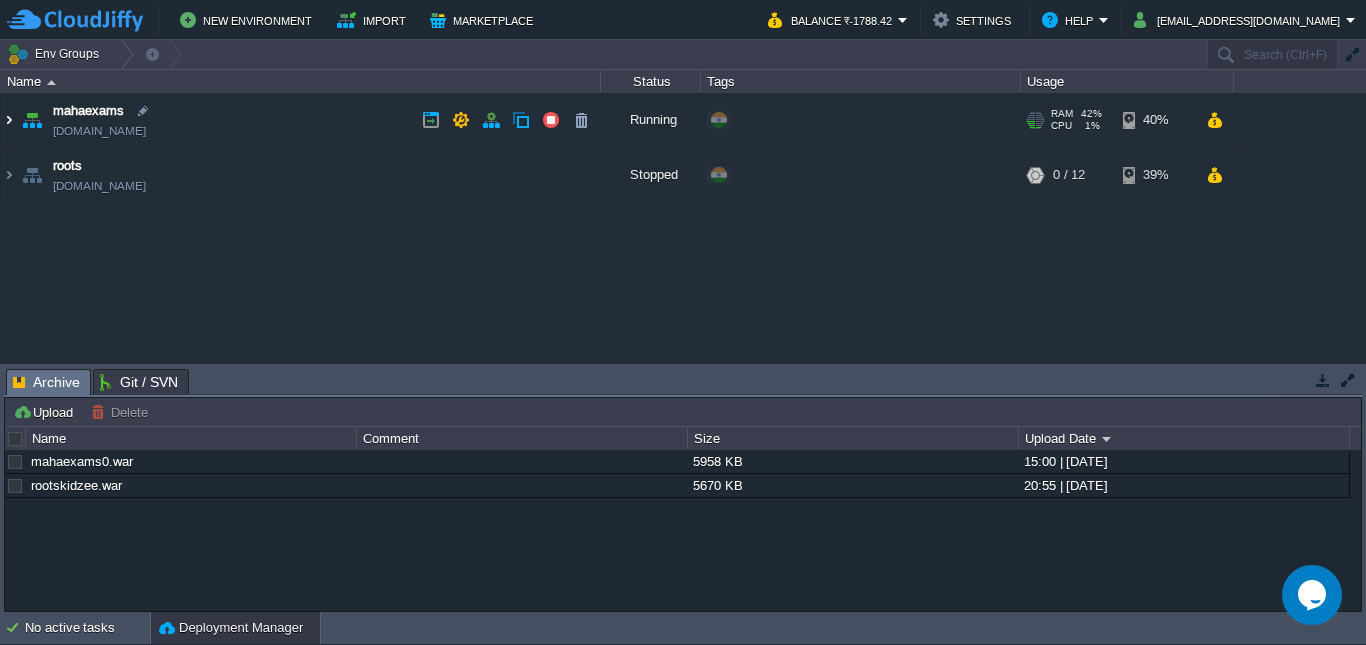 click at bounding box center (9, 120) 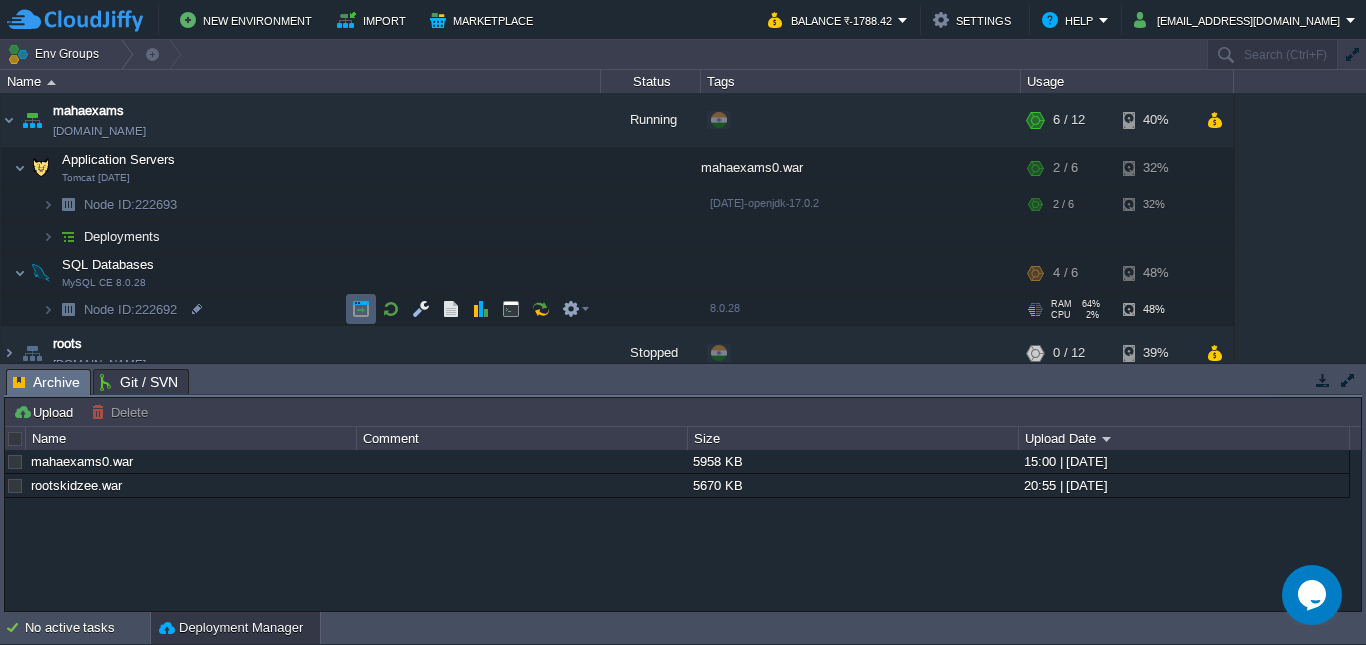click at bounding box center [361, 309] 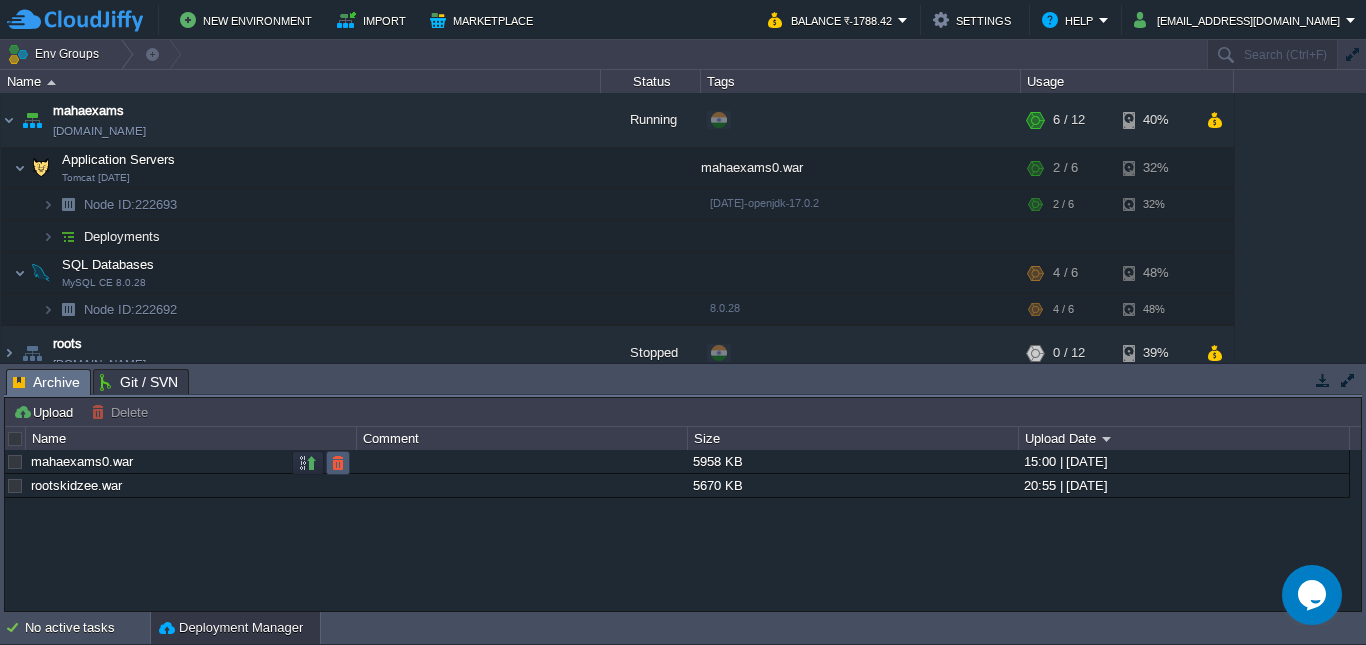 click at bounding box center [338, 463] 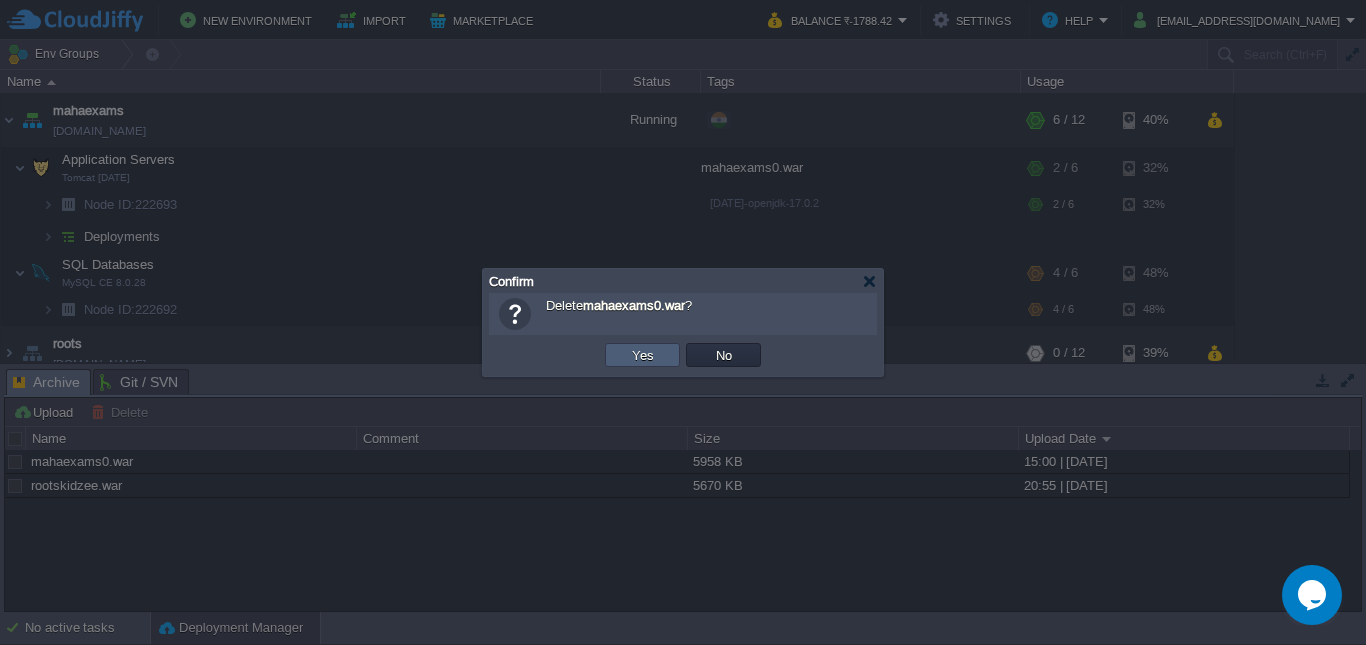 click on "Yes" at bounding box center (643, 355) 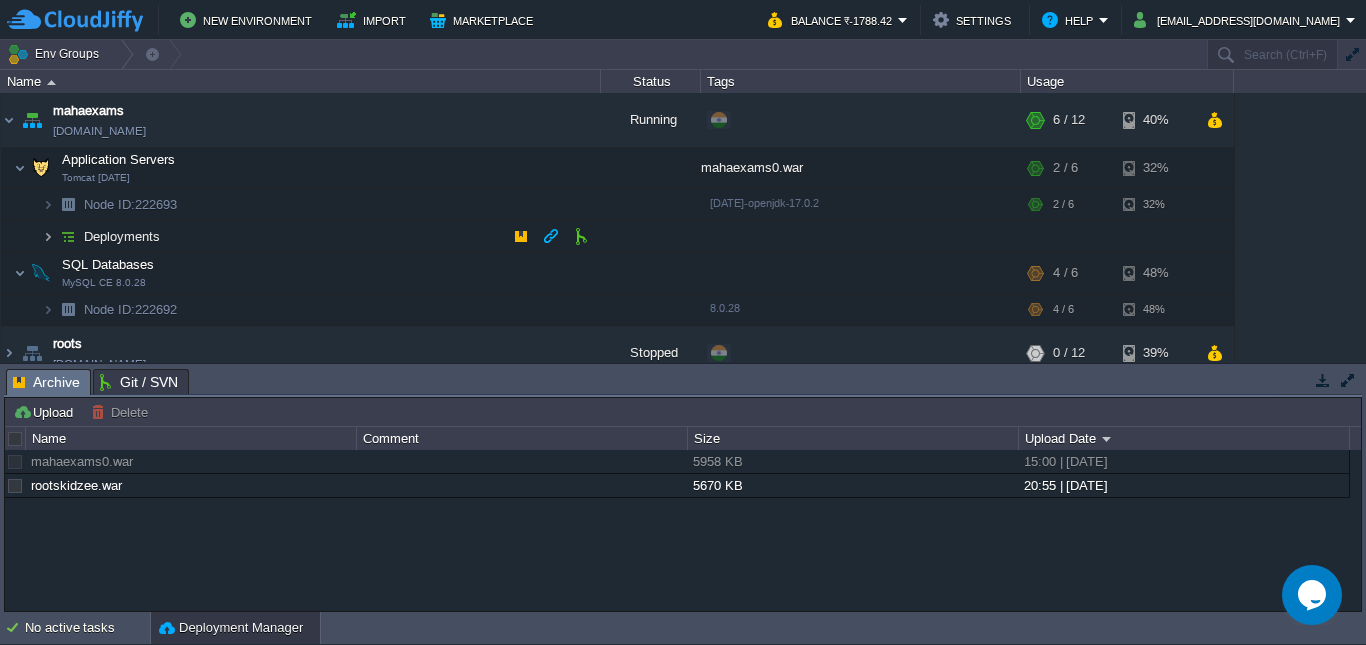 click at bounding box center (48, 236) 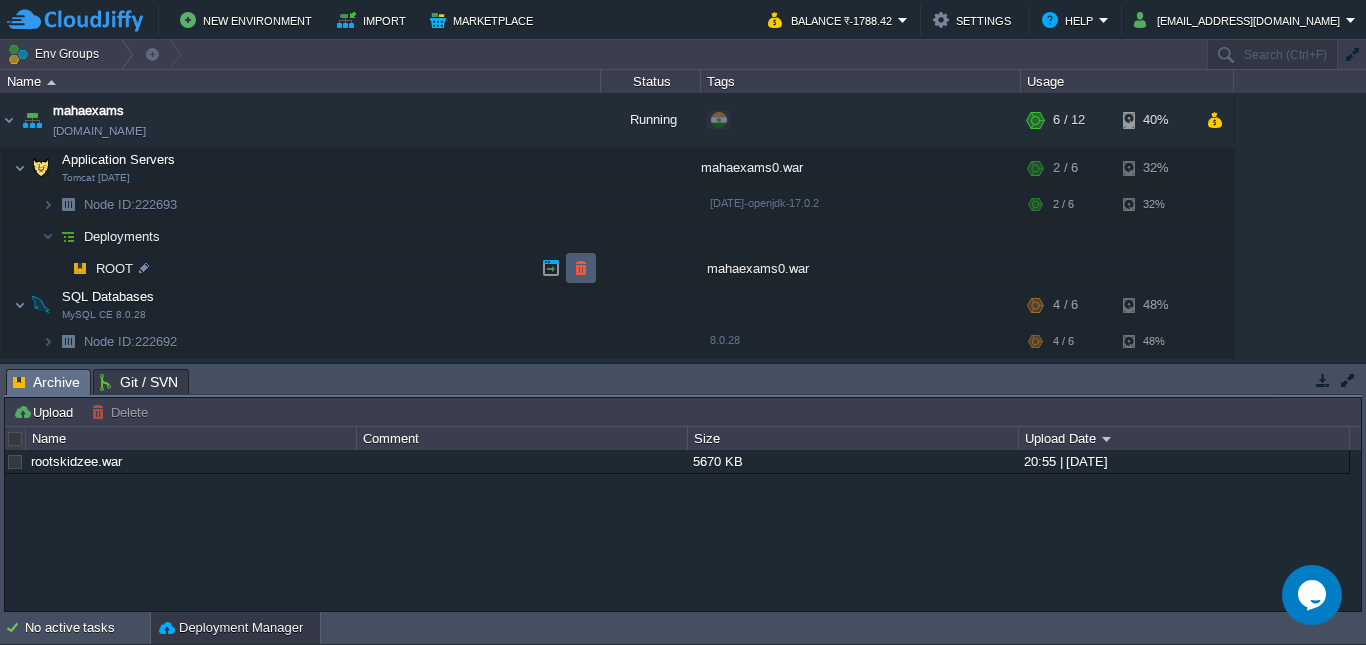 click at bounding box center [581, 268] 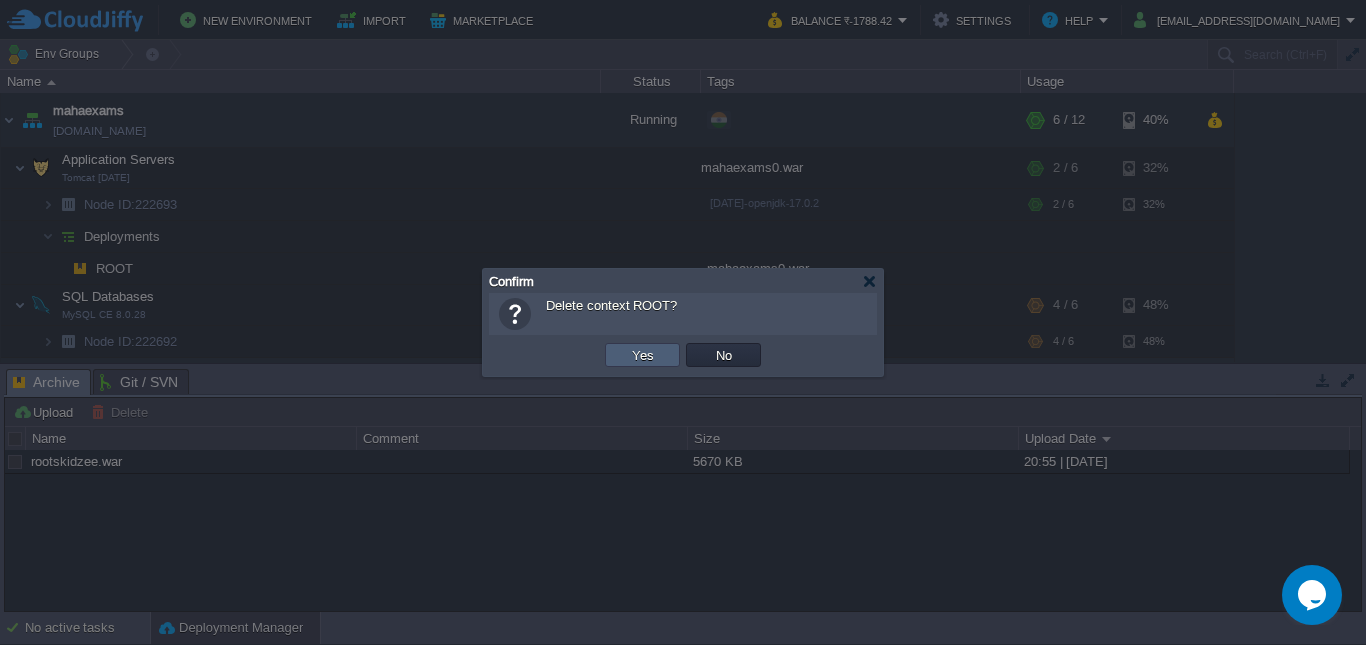 click on "Yes" at bounding box center (643, 355) 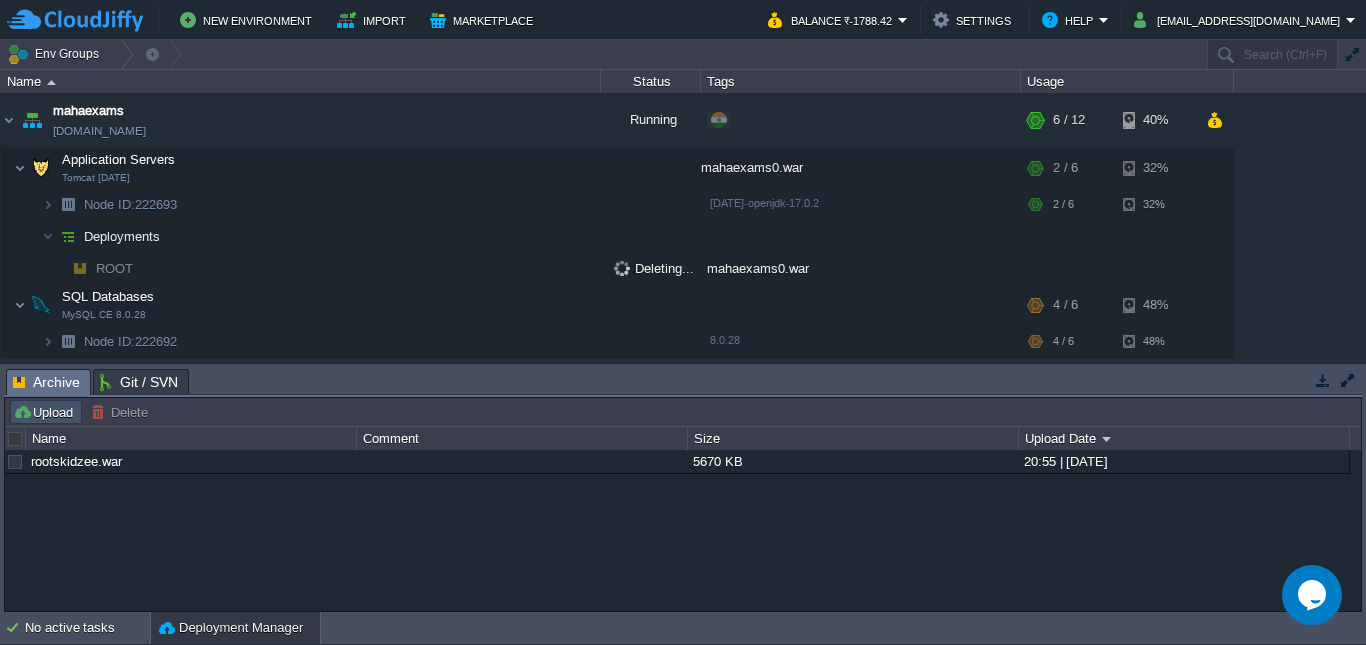click on "Upload" at bounding box center [46, 412] 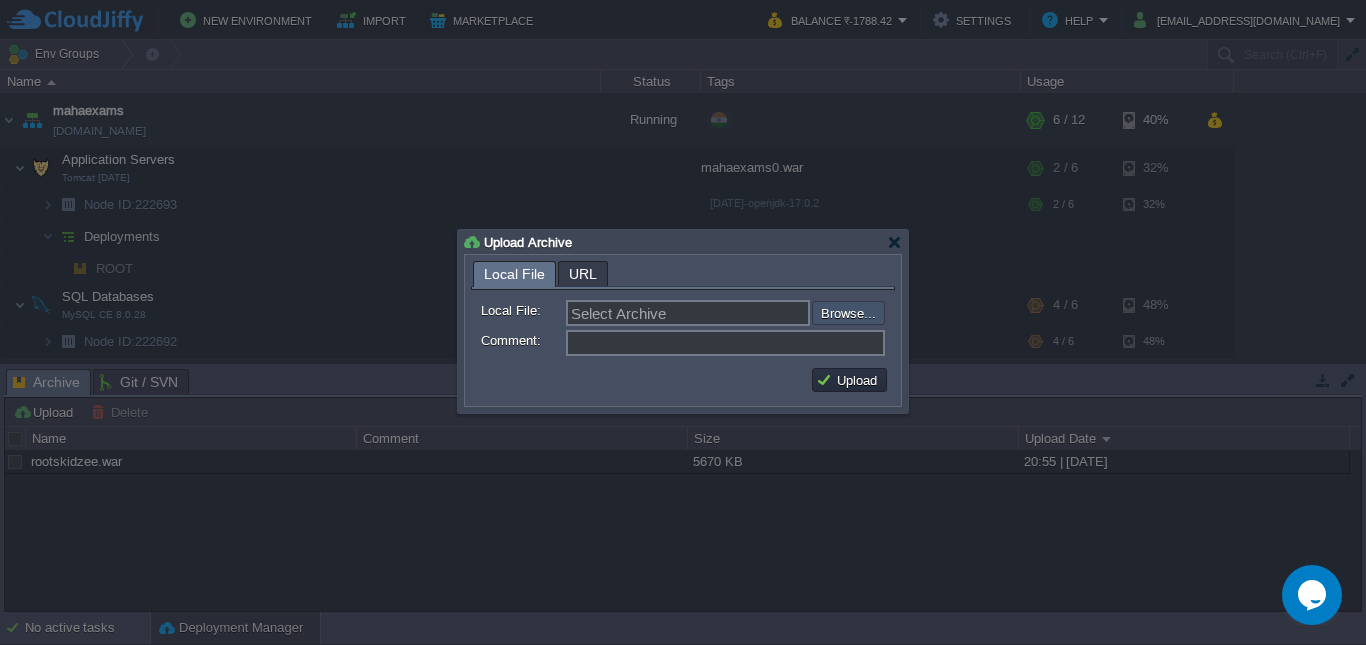 click at bounding box center [758, 313] 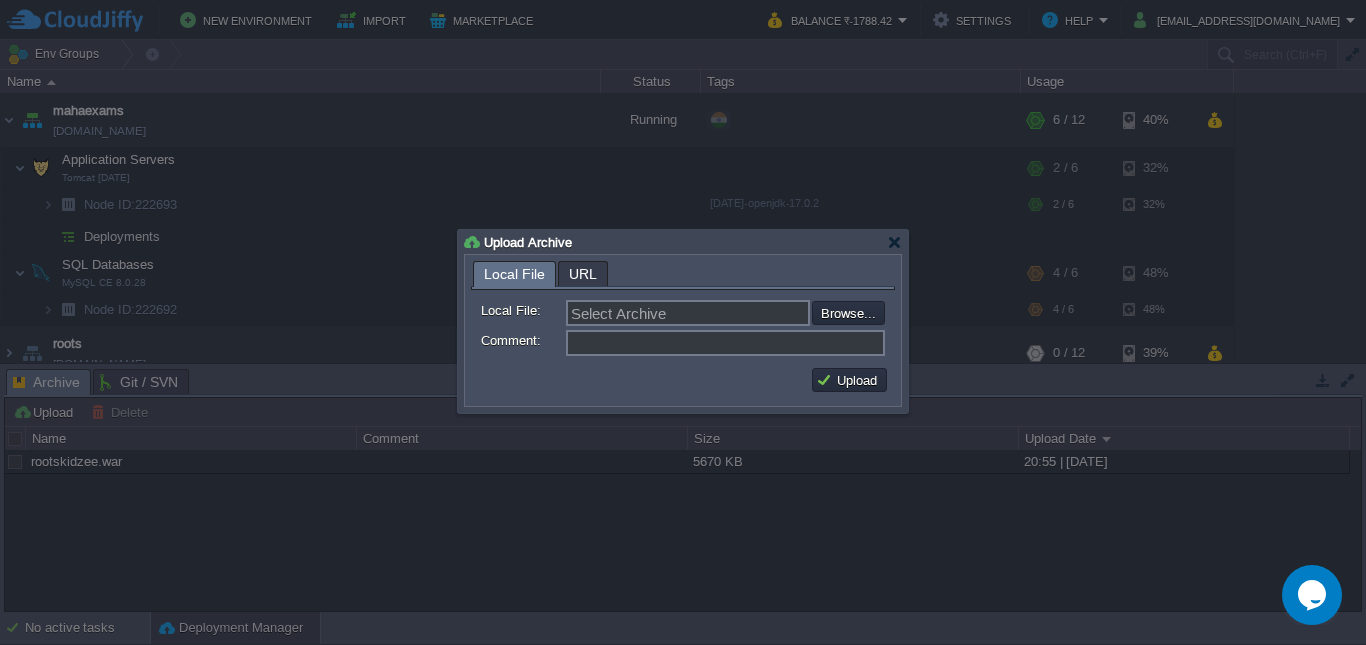 type on "C:\fakepath\mahaexams0.war" 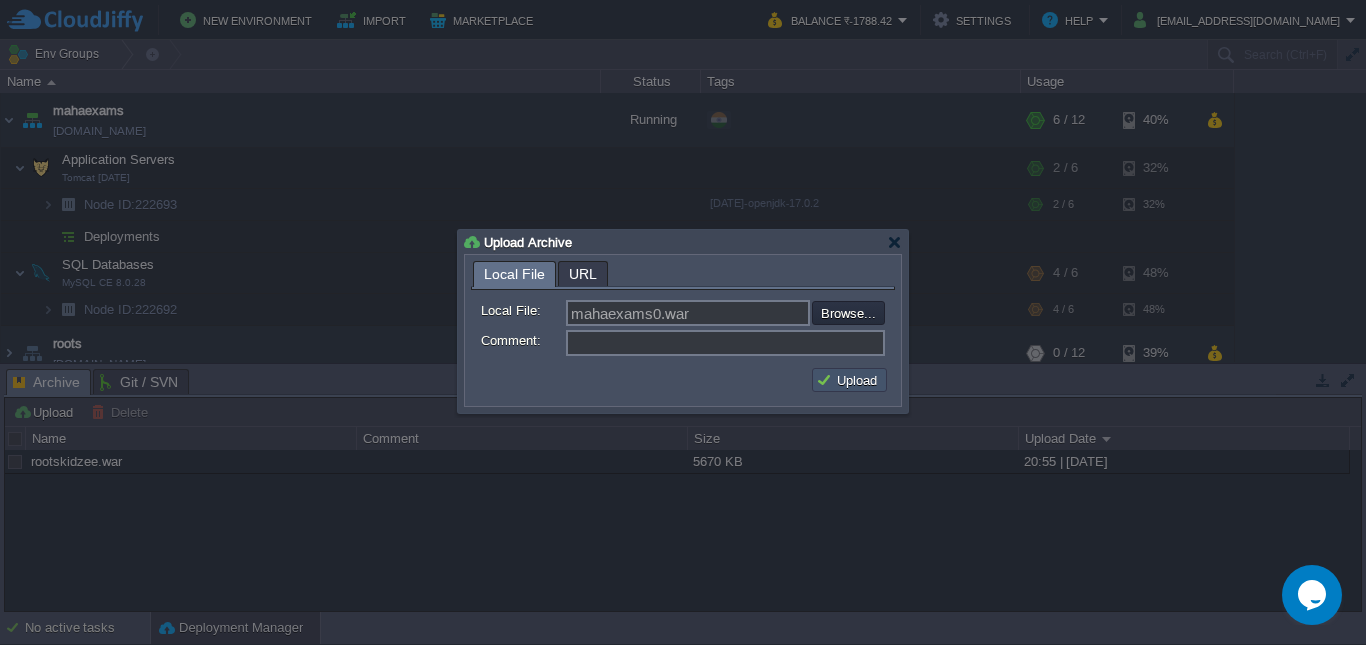click on "Upload" at bounding box center (849, 380) 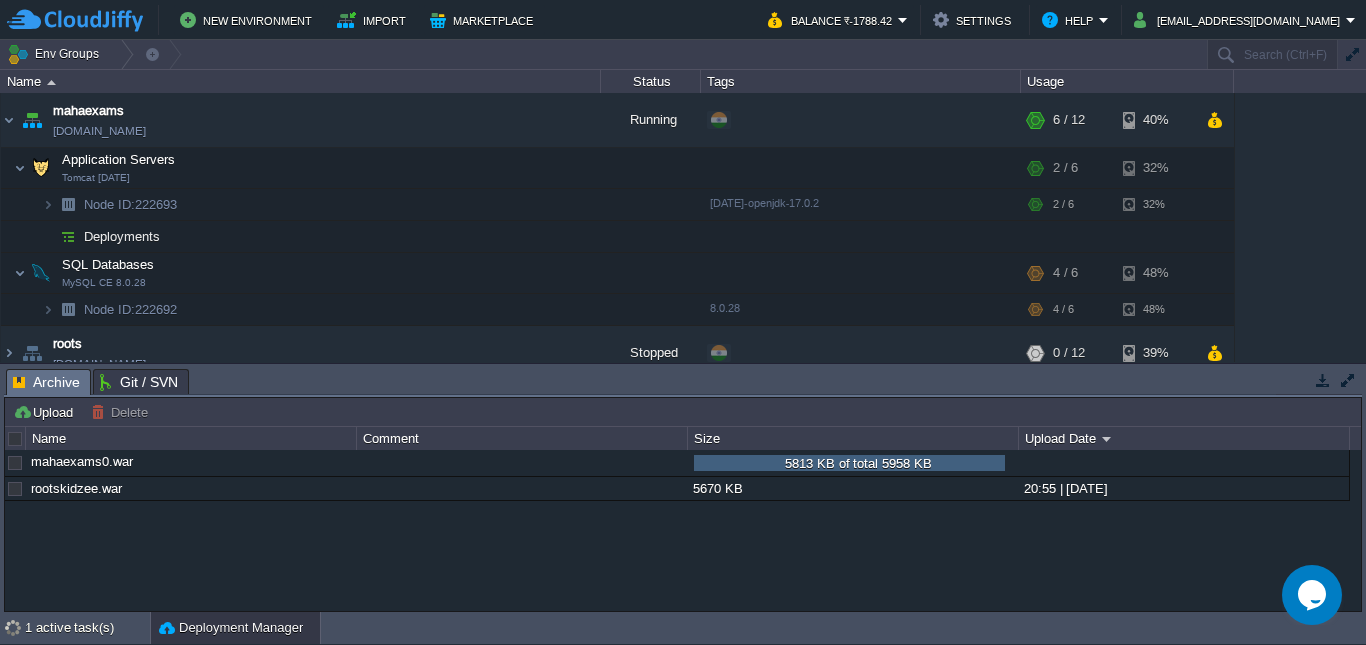 click 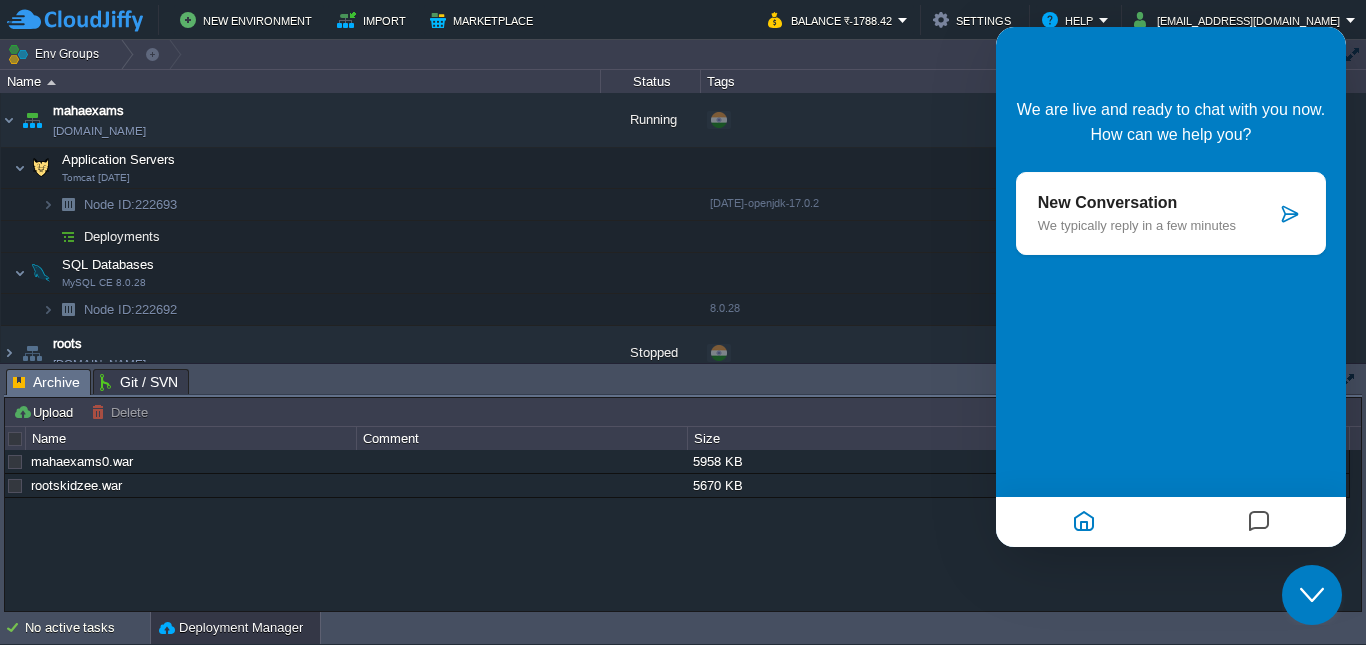 click on "New Conversation" at bounding box center [1157, 203] 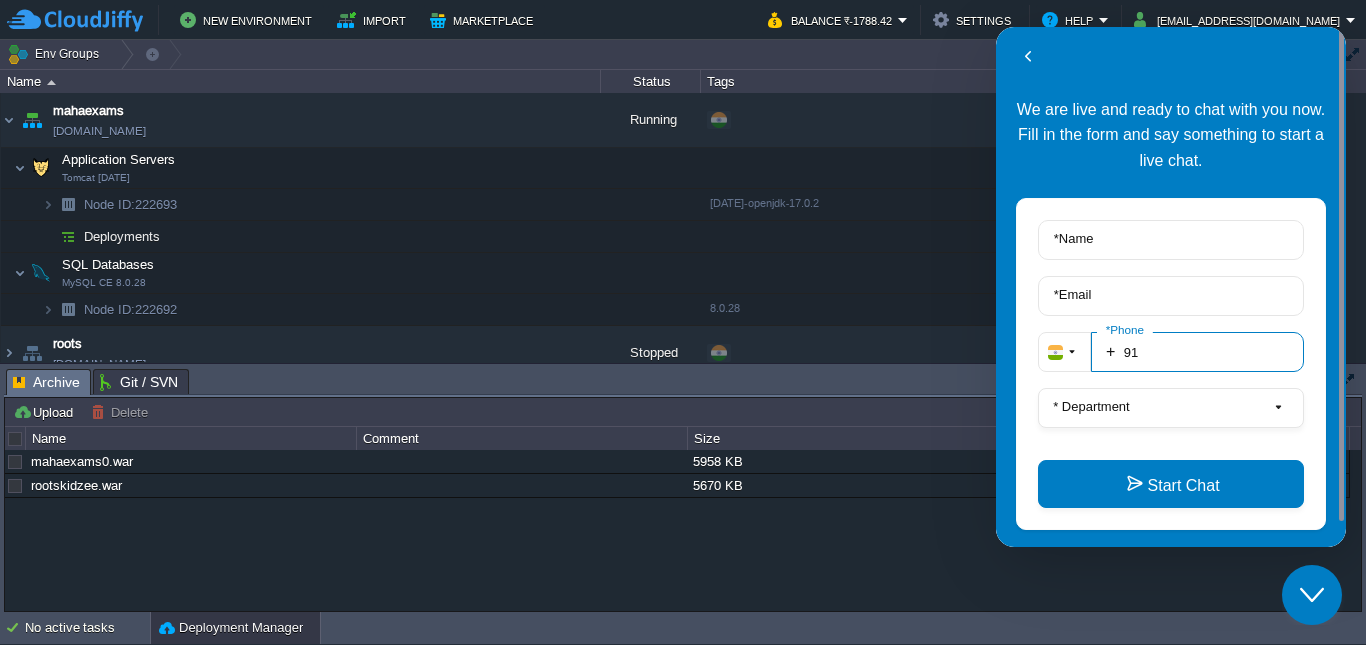 click on "91" at bounding box center (1197, 352) 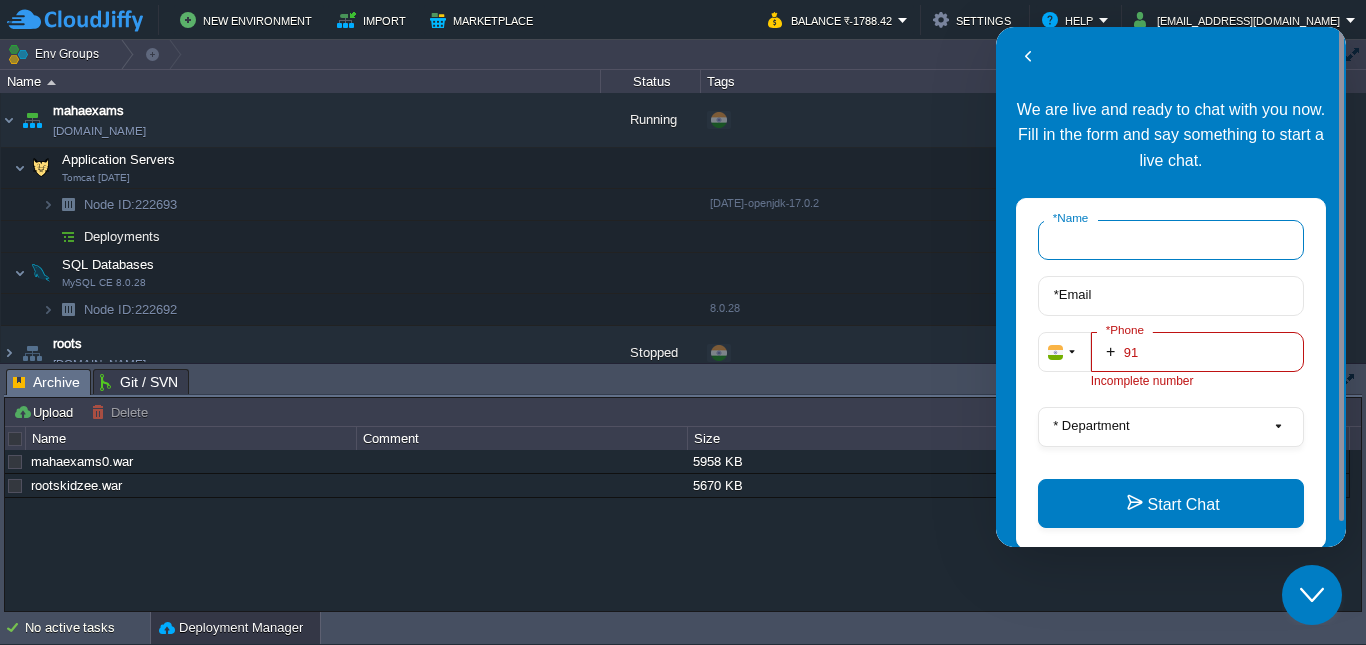 click on "*  Name" at bounding box center (1171, 240) 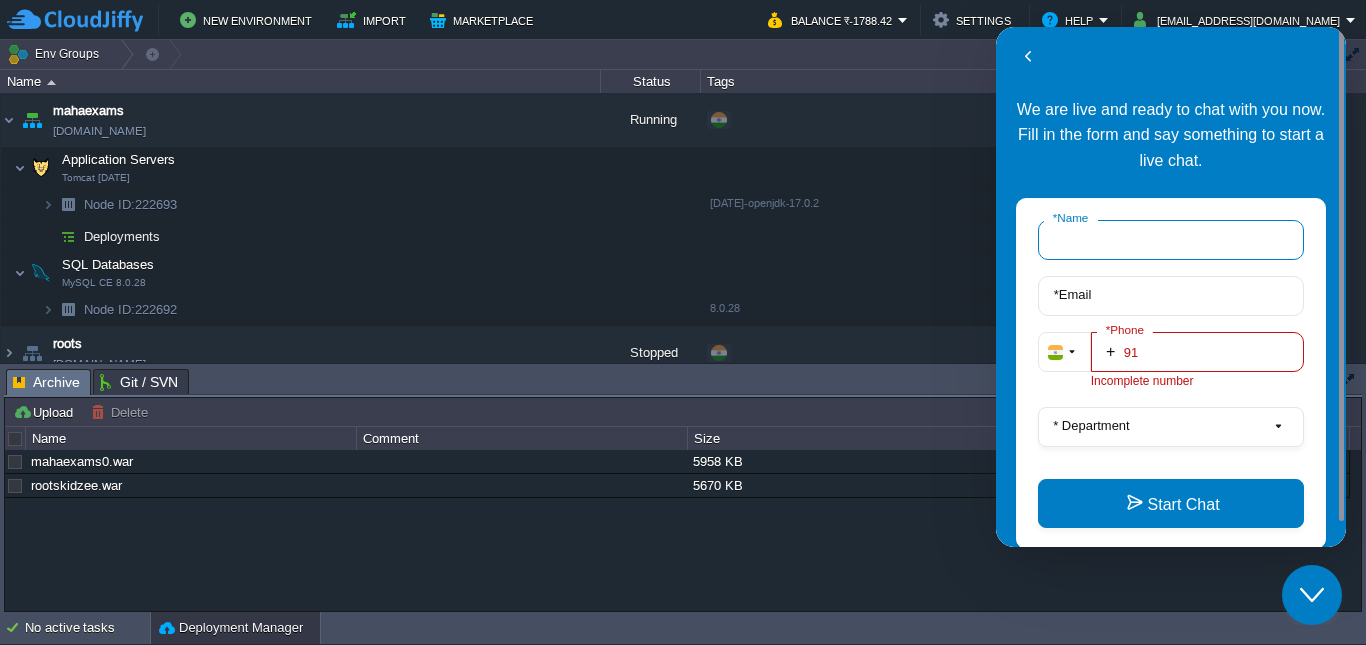 type on "adigoppula srinivas" 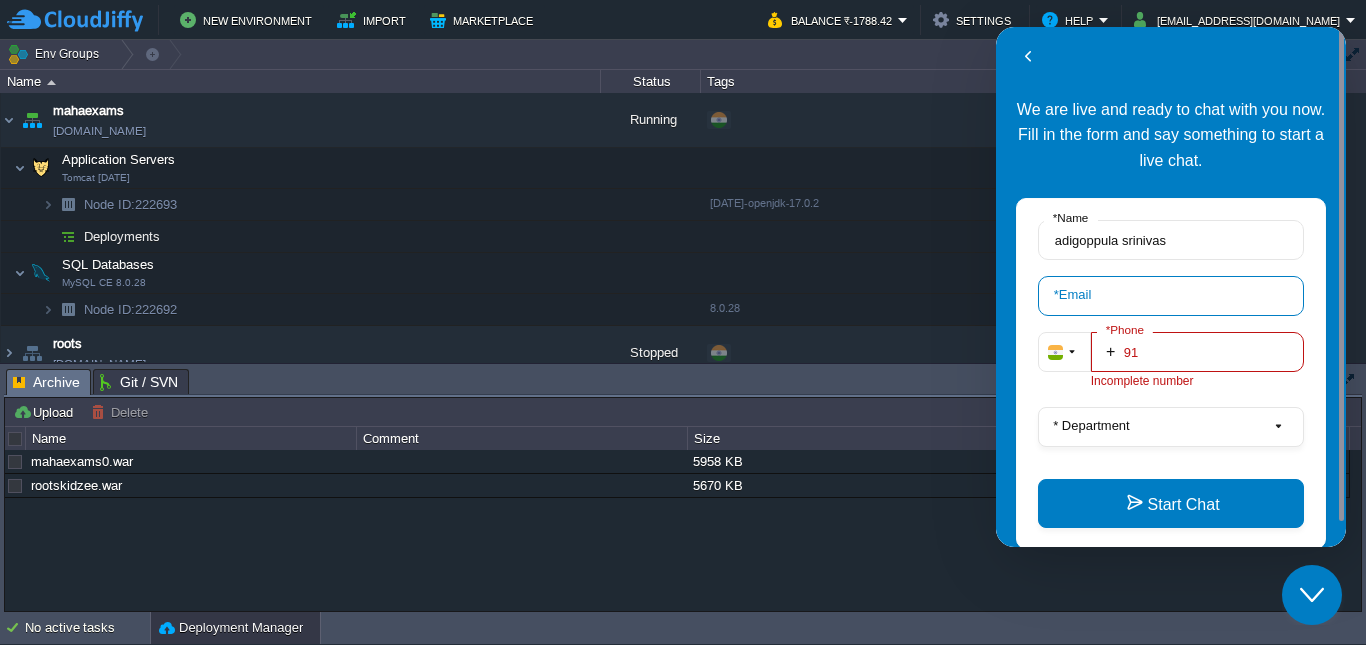 type on "[EMAIL_ADDRESS][DOMAIN_NAME]" 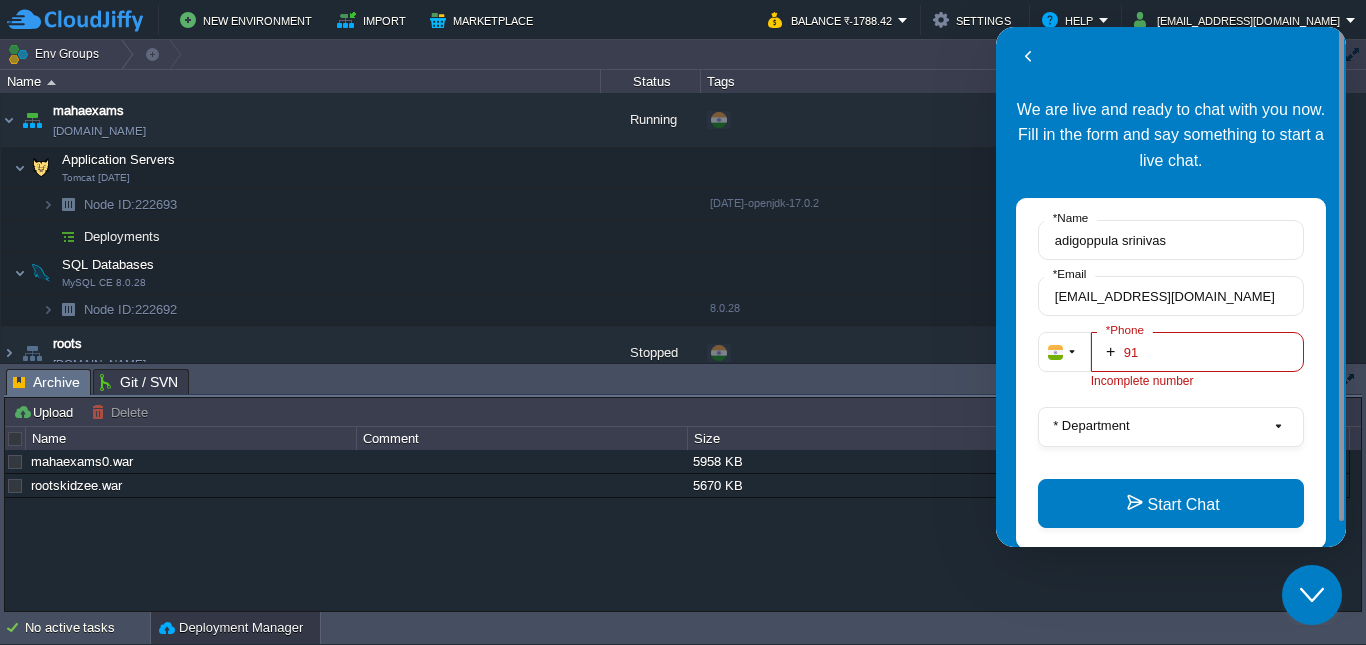 click on "91" at bounding box center (1197, 352) 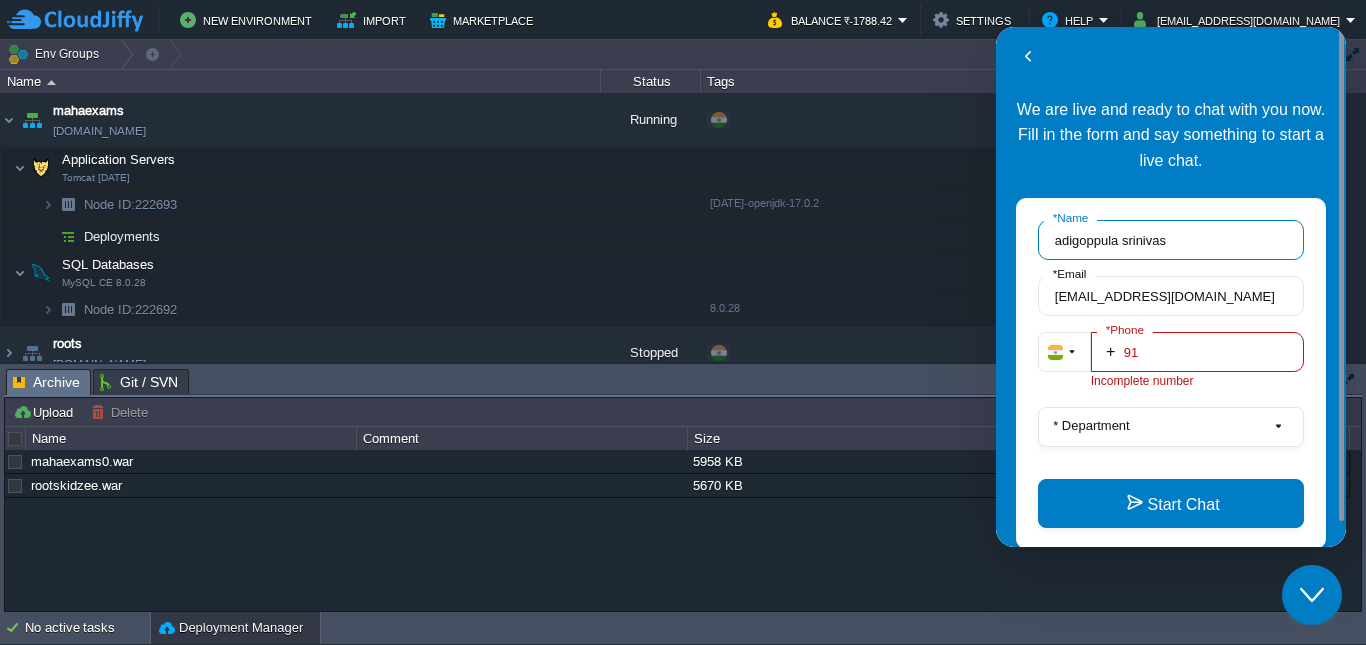 click on "adigoppula srinivas" at bounding box center (1171, 240) 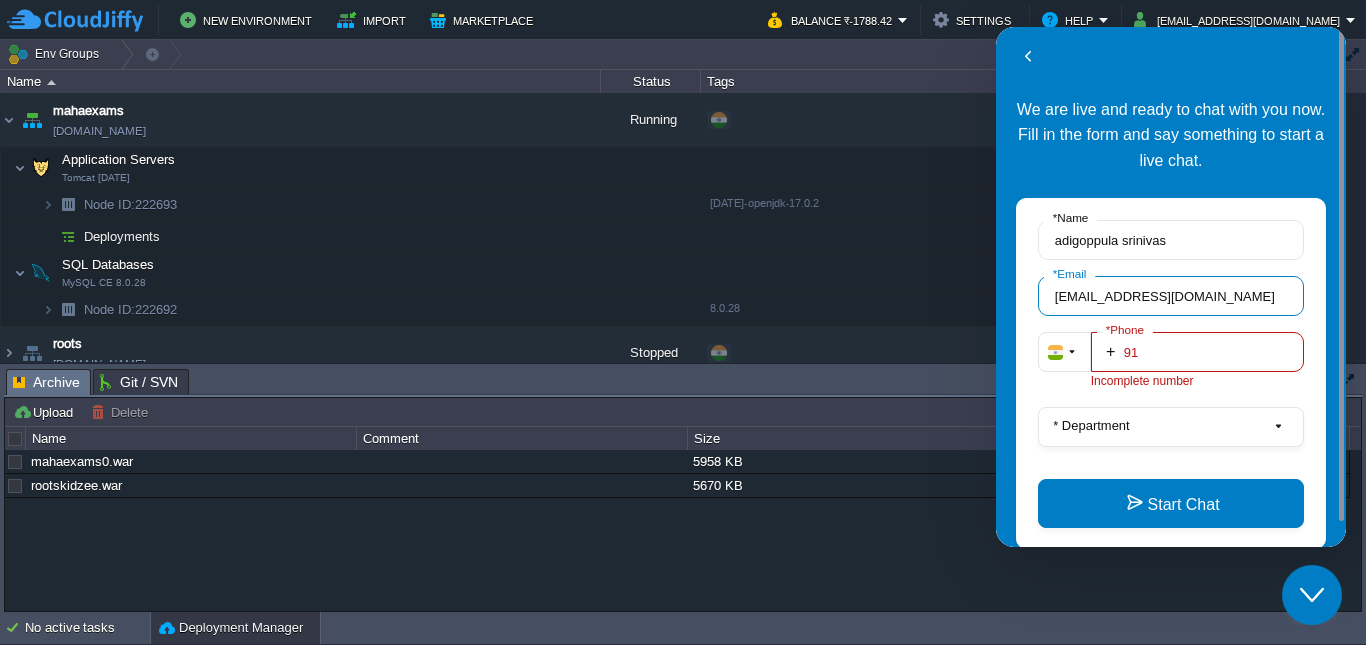 drag, startPoint x: 1245, startPoint y: 296, endPoint x: 1747, endPoint y: 281, distance: 502.22406 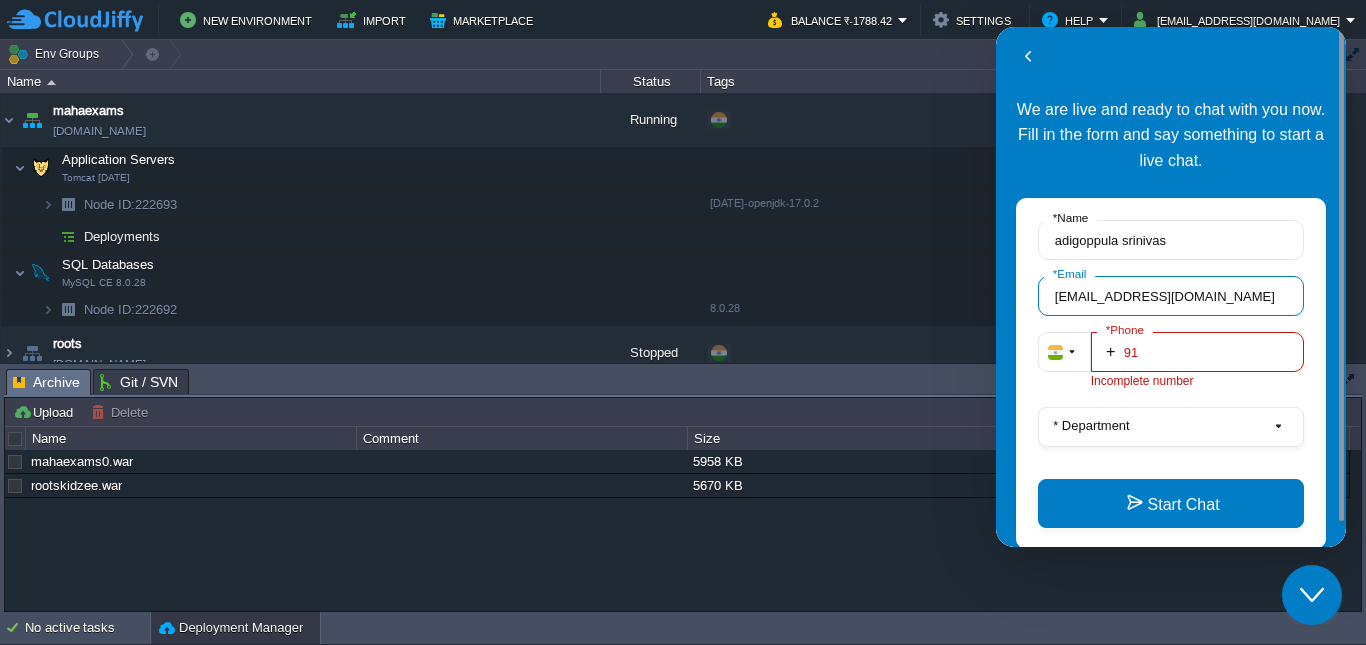 type 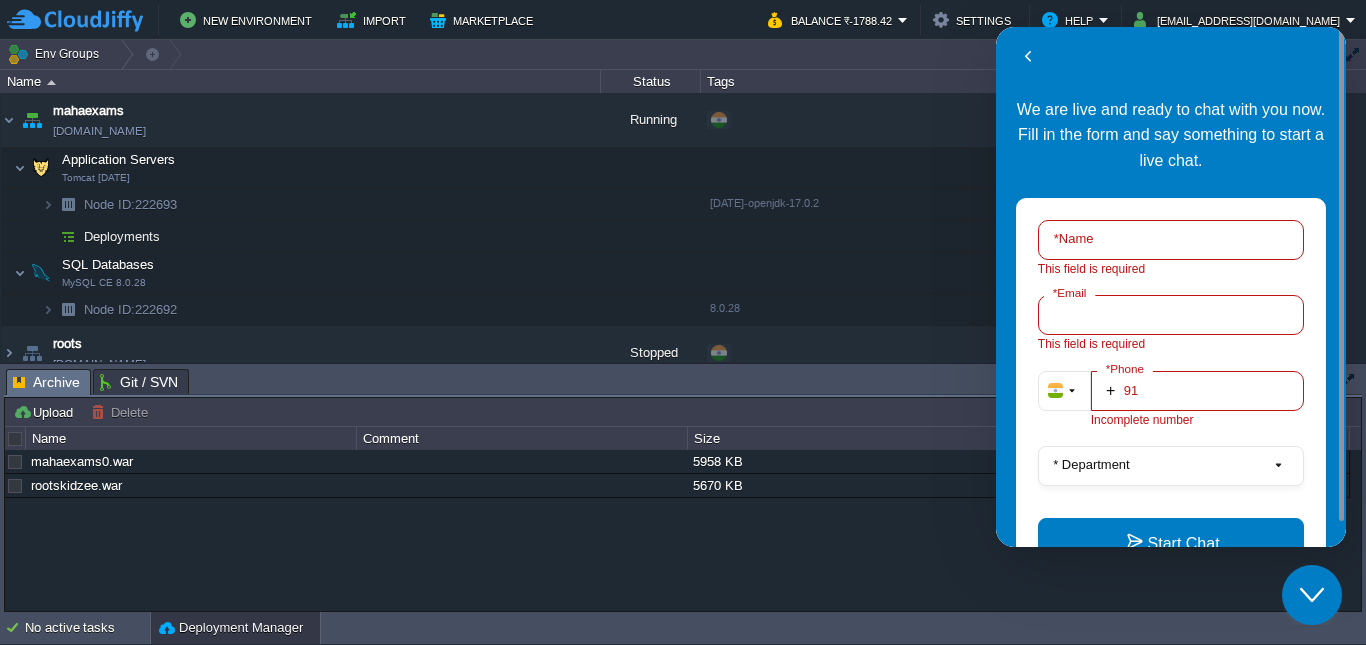 click on "*  Name" at bounding box center (1171, 240) 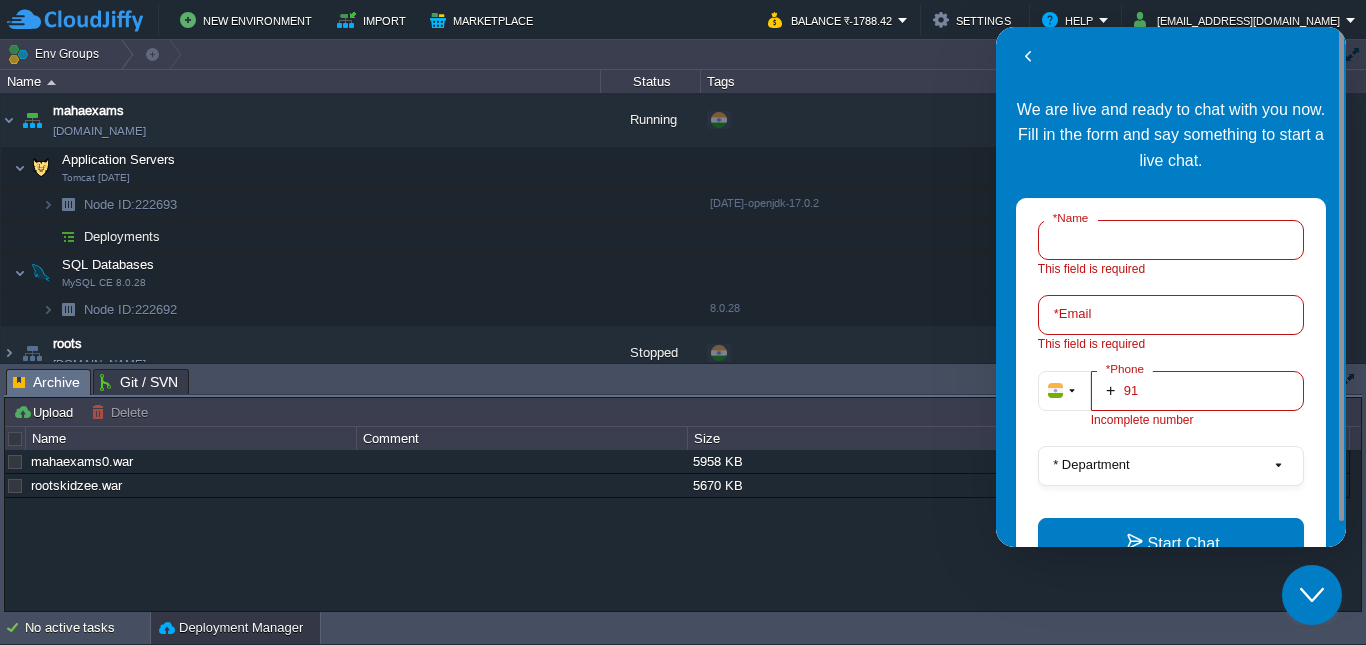type on "adigoppula srinivas" 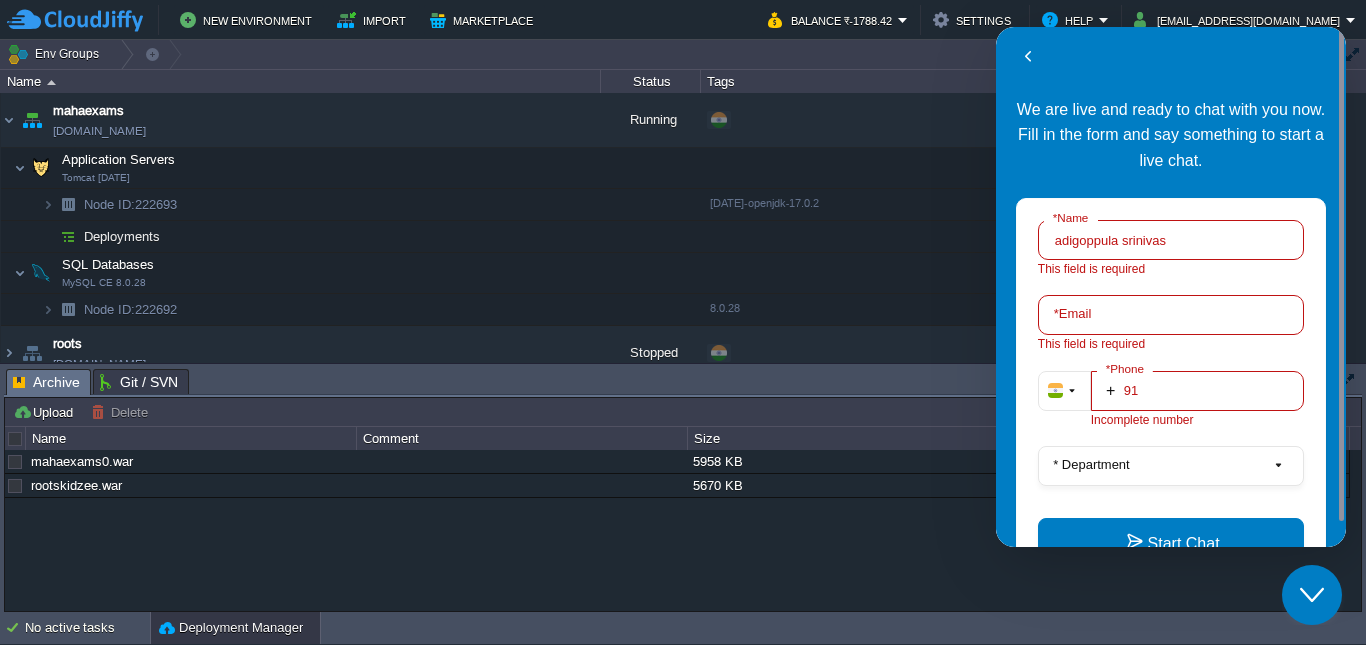 type on "[EMAIL_ADDRESS][DOMAIN_NAME]" 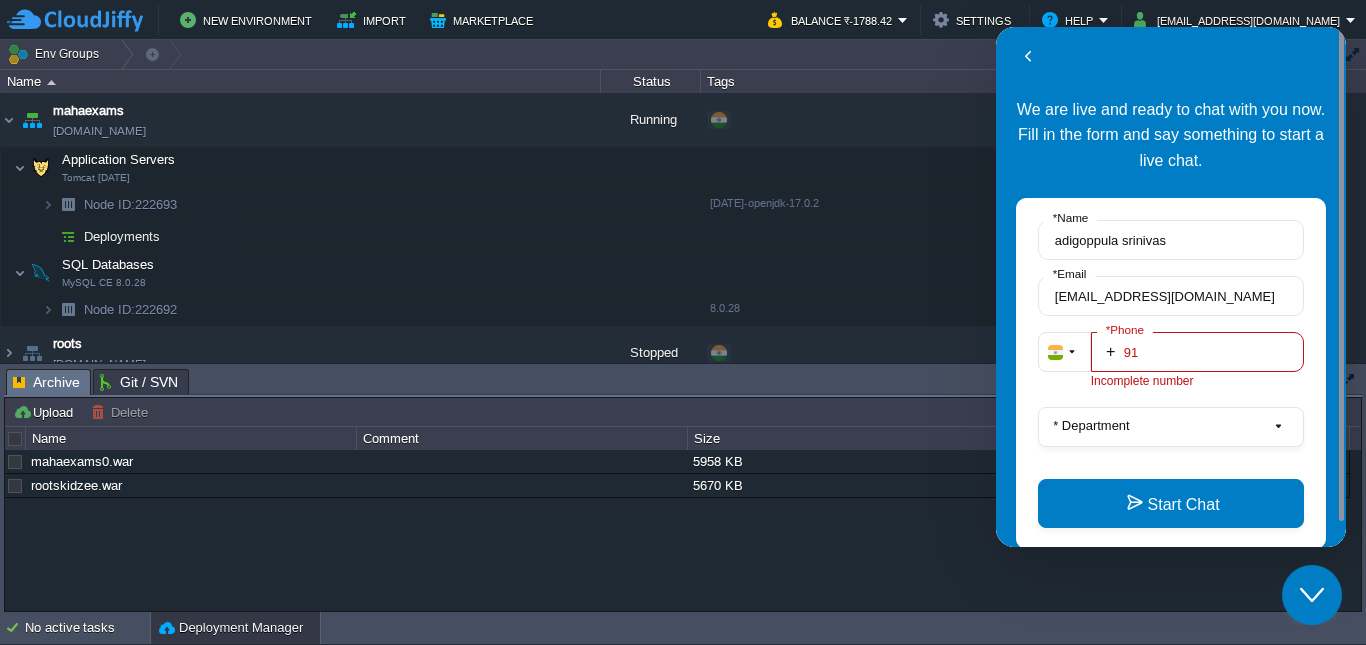 click on "91" at bounding box center (1197, 352) 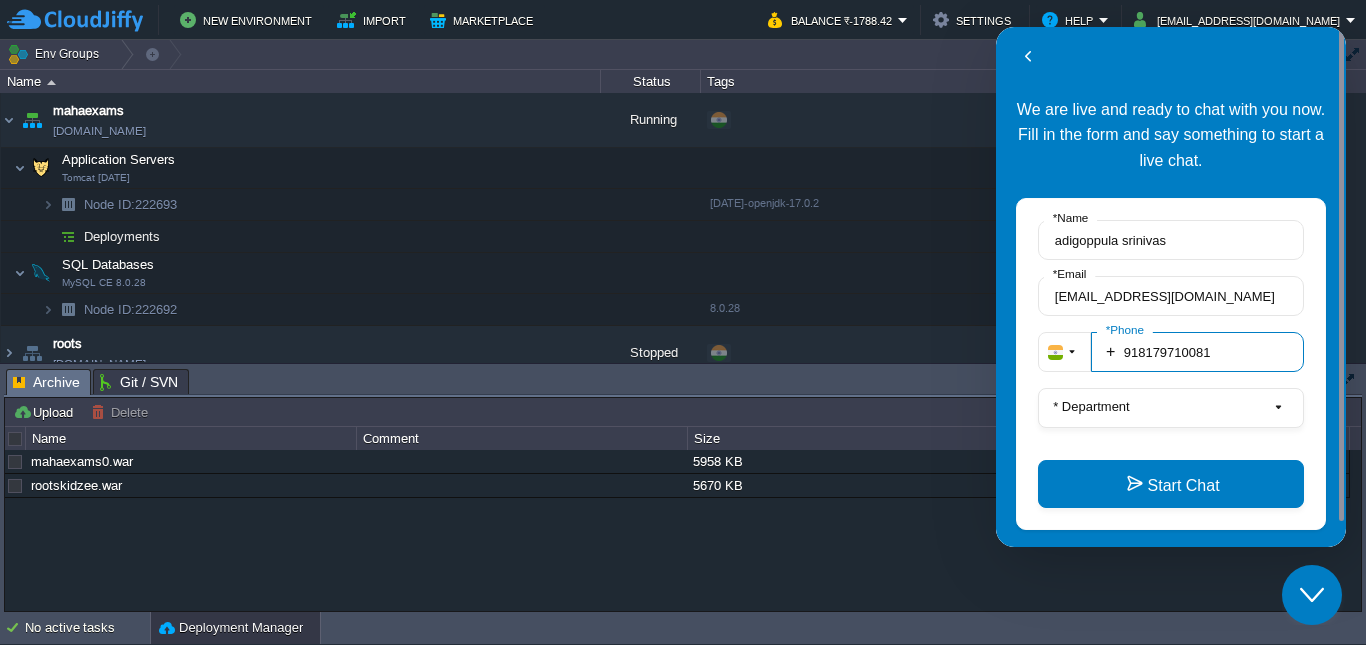 type on "918179710081" 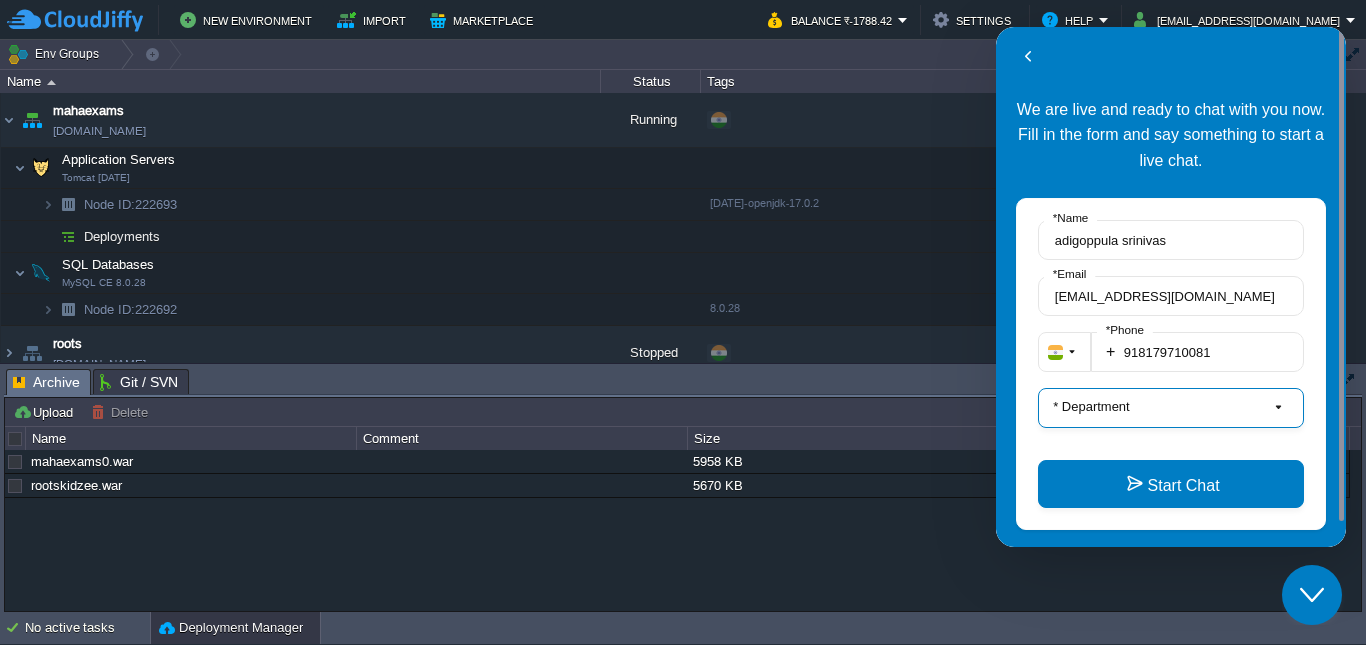 click on "* Department" at bounding box center [1171, 408] 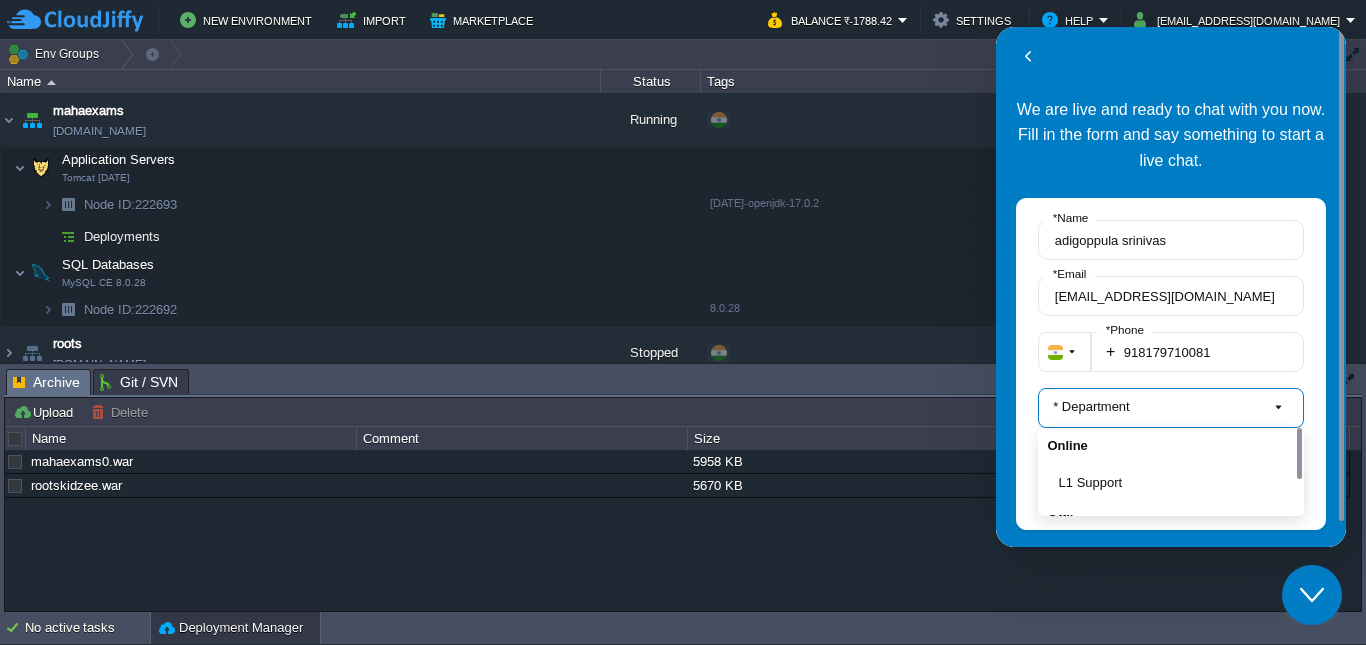 scroll, scrollTop: 27, scrollLeft: 0, axis: vertical 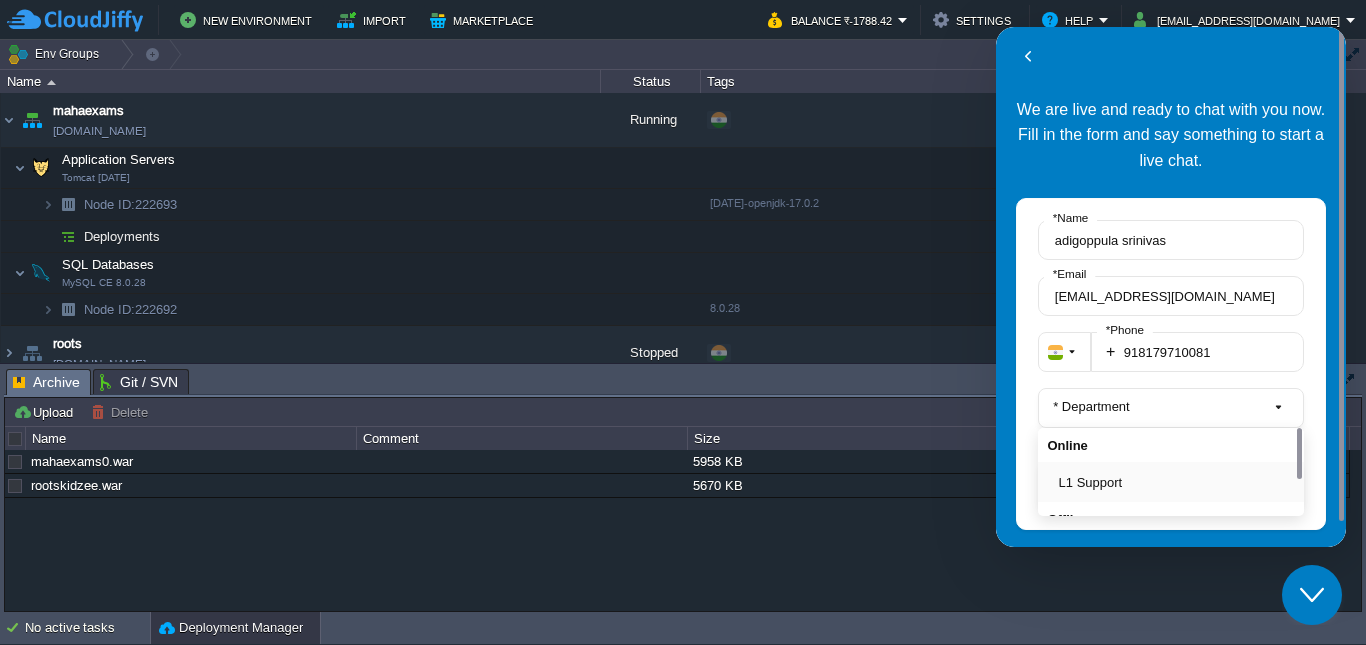 click on "L1 Support" at bounding box center (1177, 482) 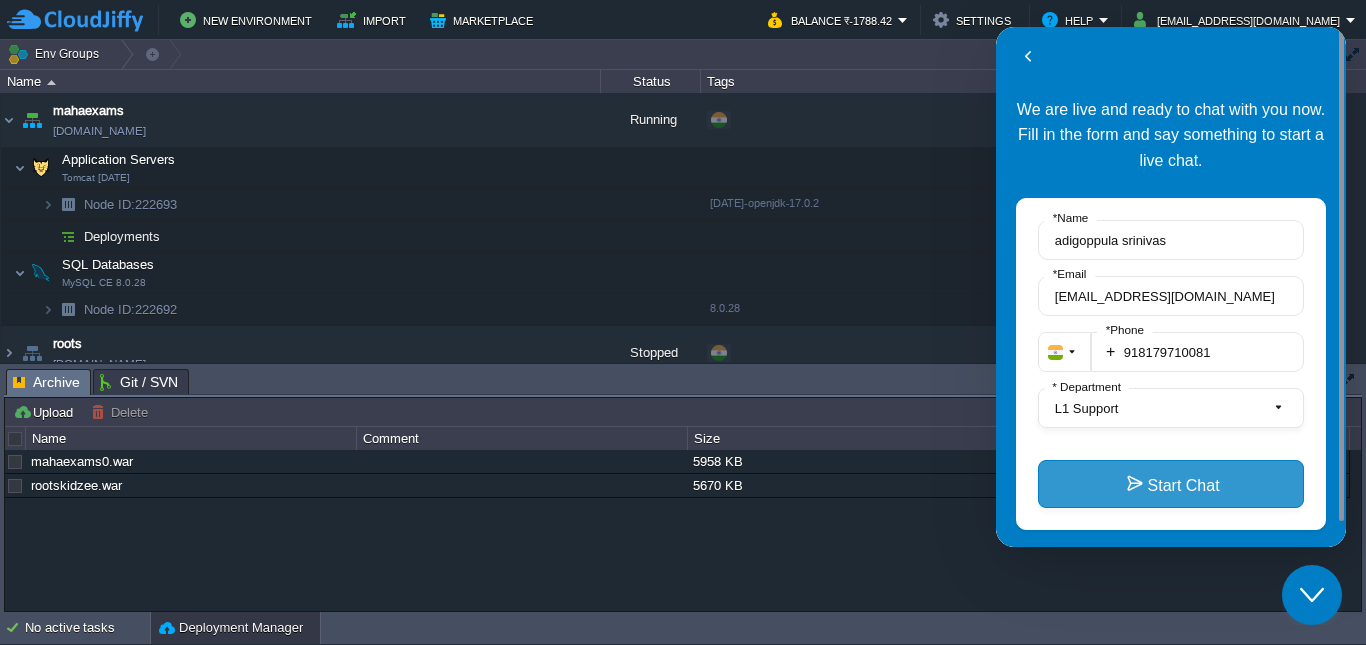 click on "Start Chat" at bounding box center [1171, 484] 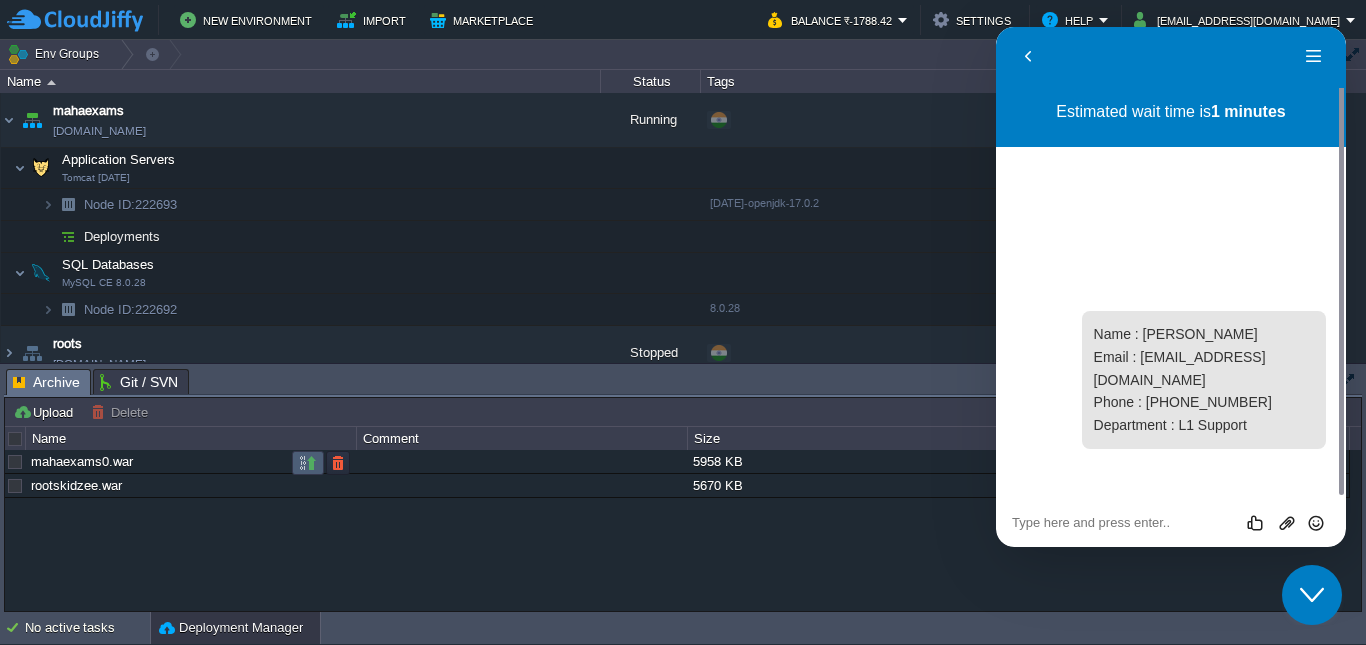 click at bounding box center [308, 463] 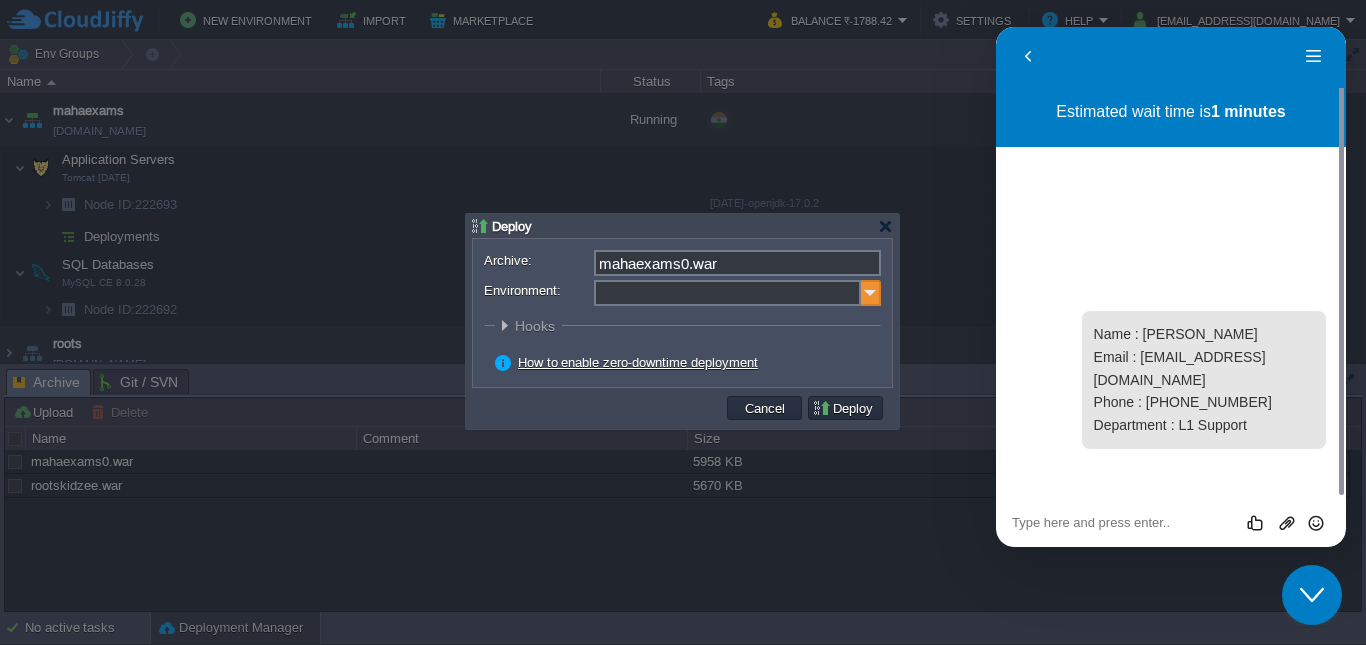 click at bounding box center [871, 293] 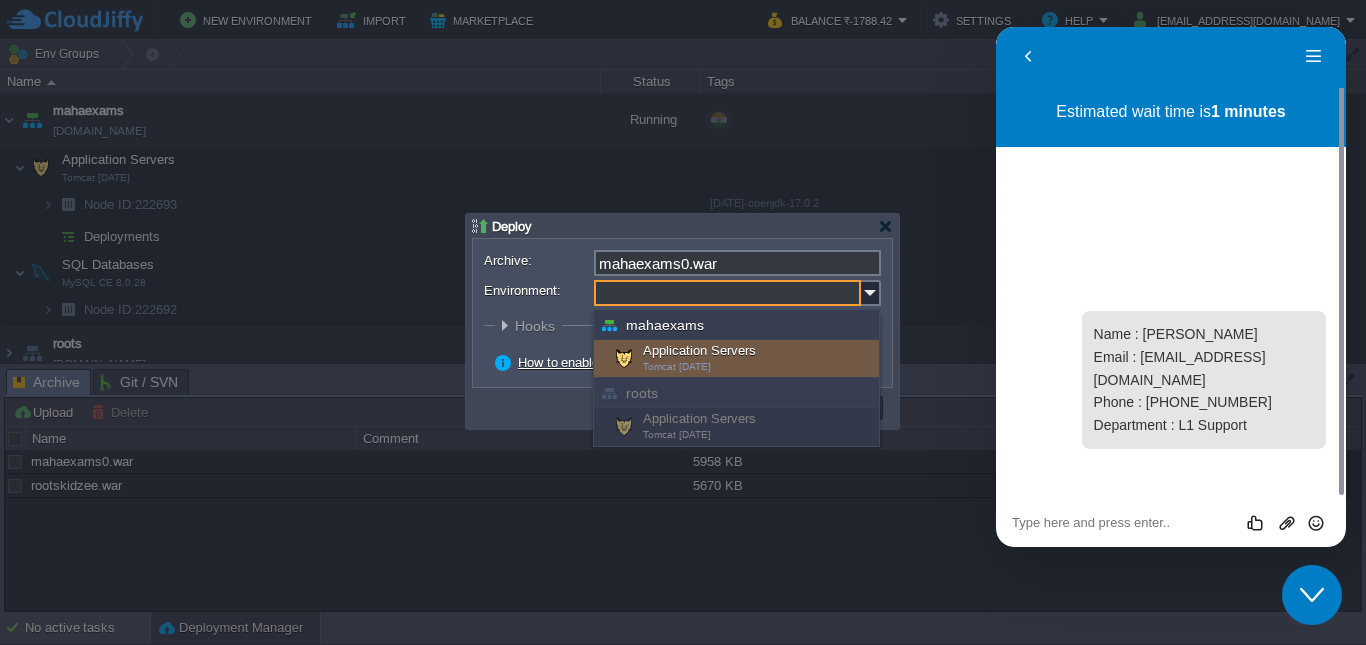 click on "Application Servers Tomcat [DATE]" at bounding box center (736, 359) 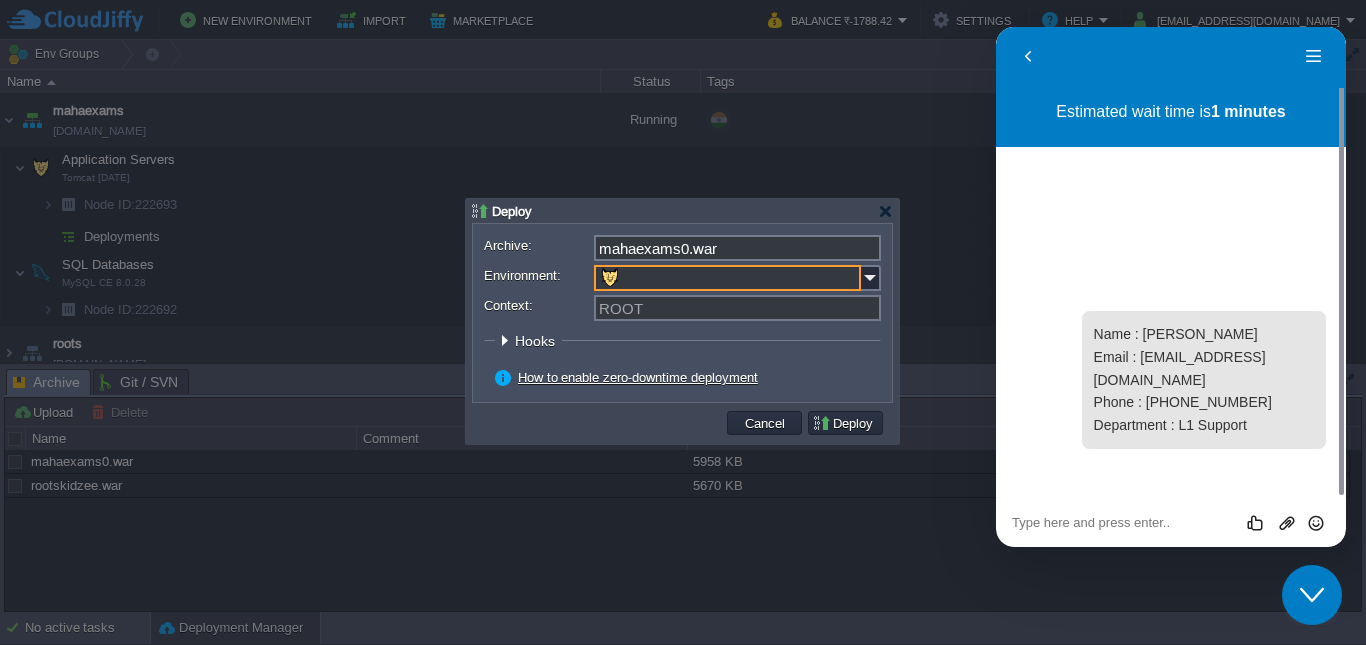 type on "Application Servers (mahaexams)" 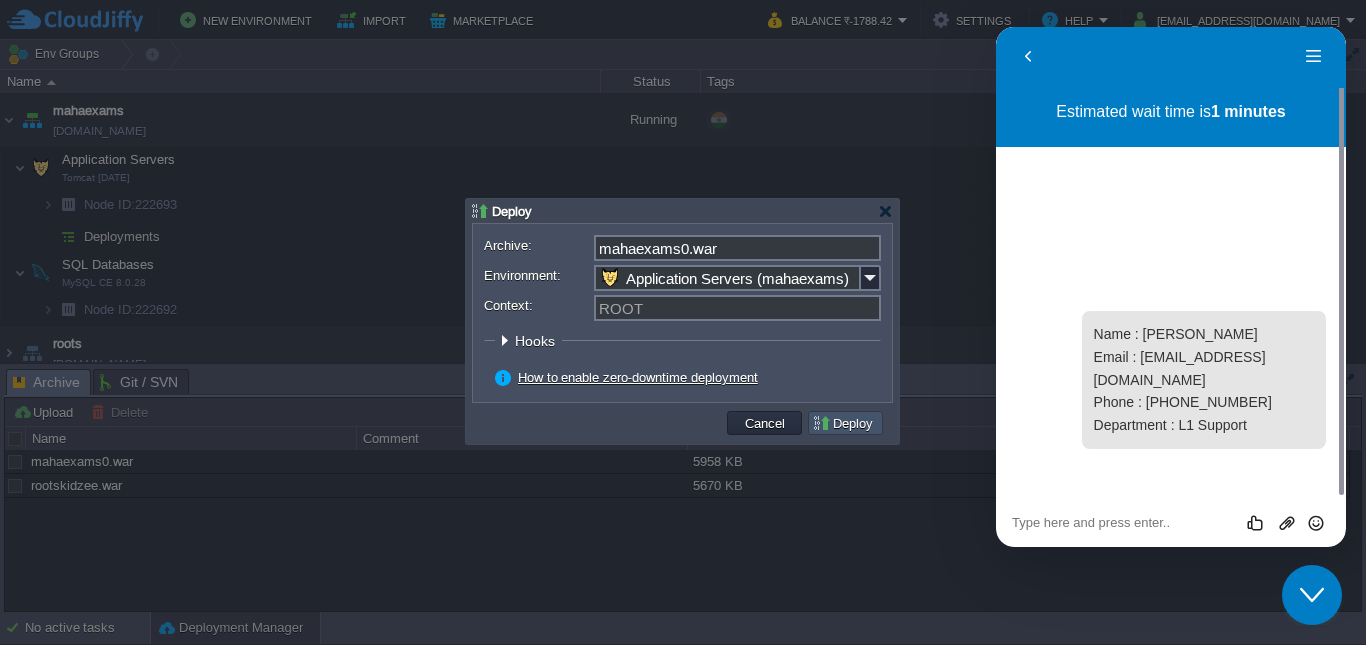 drag, startPoint x: 841, startPoint y: 421, endPoint x: 158, endPoint y: 508, distance: 688.5187 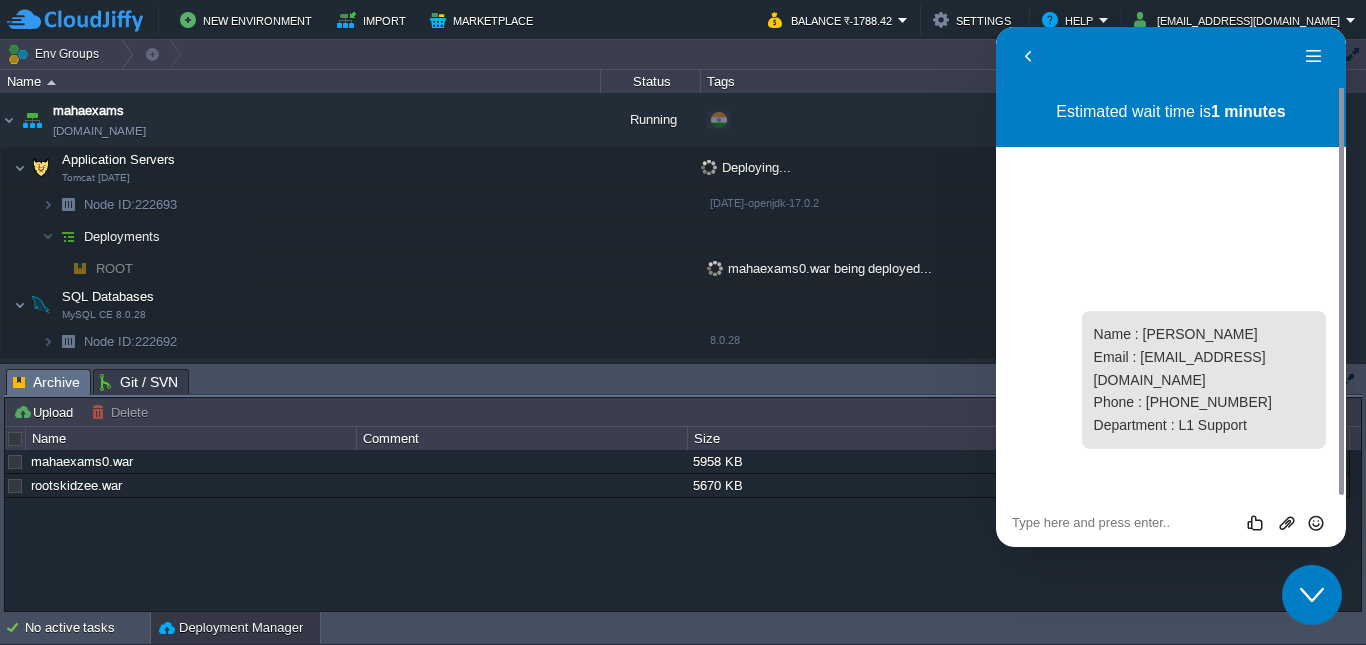 click at bounding box center (996, 27) 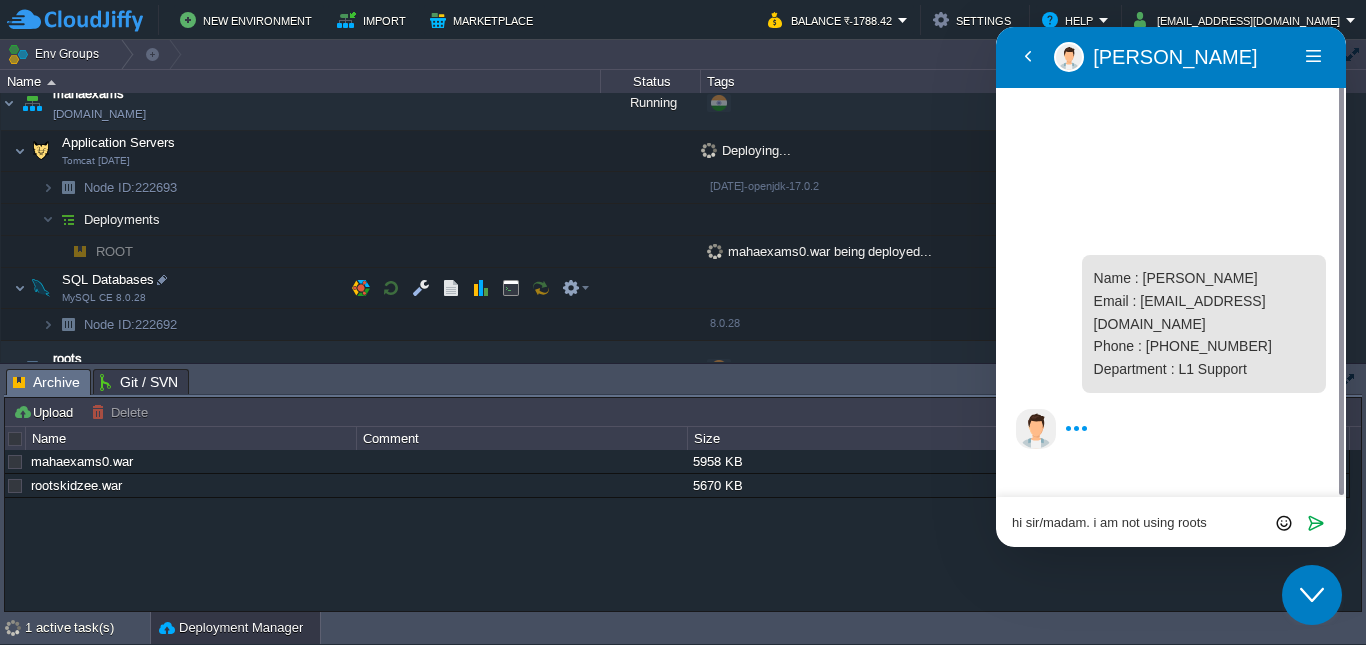 scroll, scrollTop: 0, scrollLeft: 0, axis: both 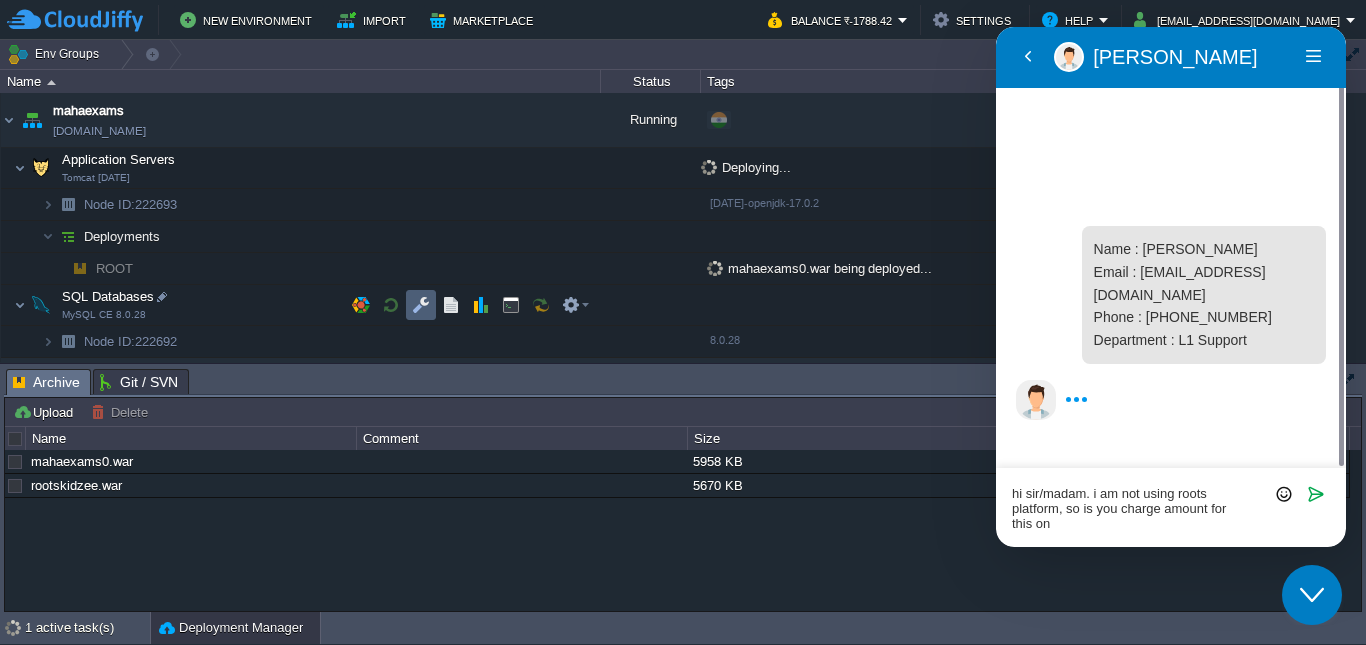 type on "hi sir/madam. i am not using roots platform, so is you charge amount for this one" 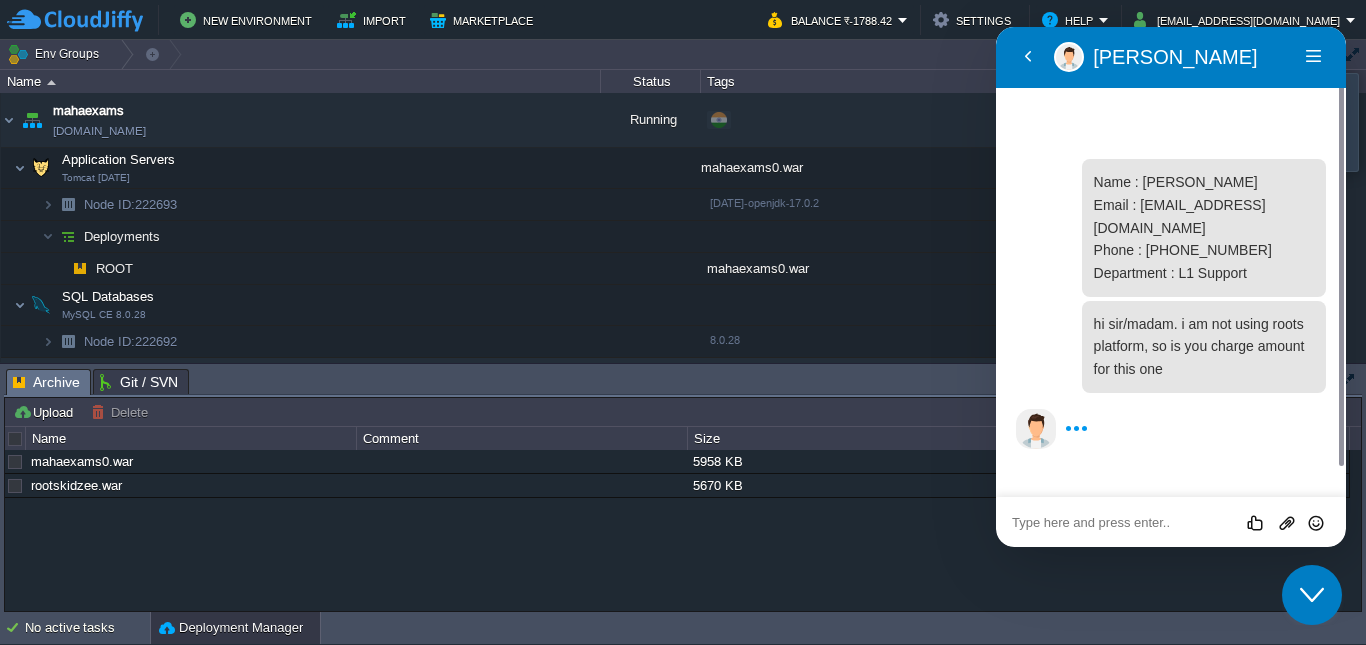 click at bounding box center [996, 27] 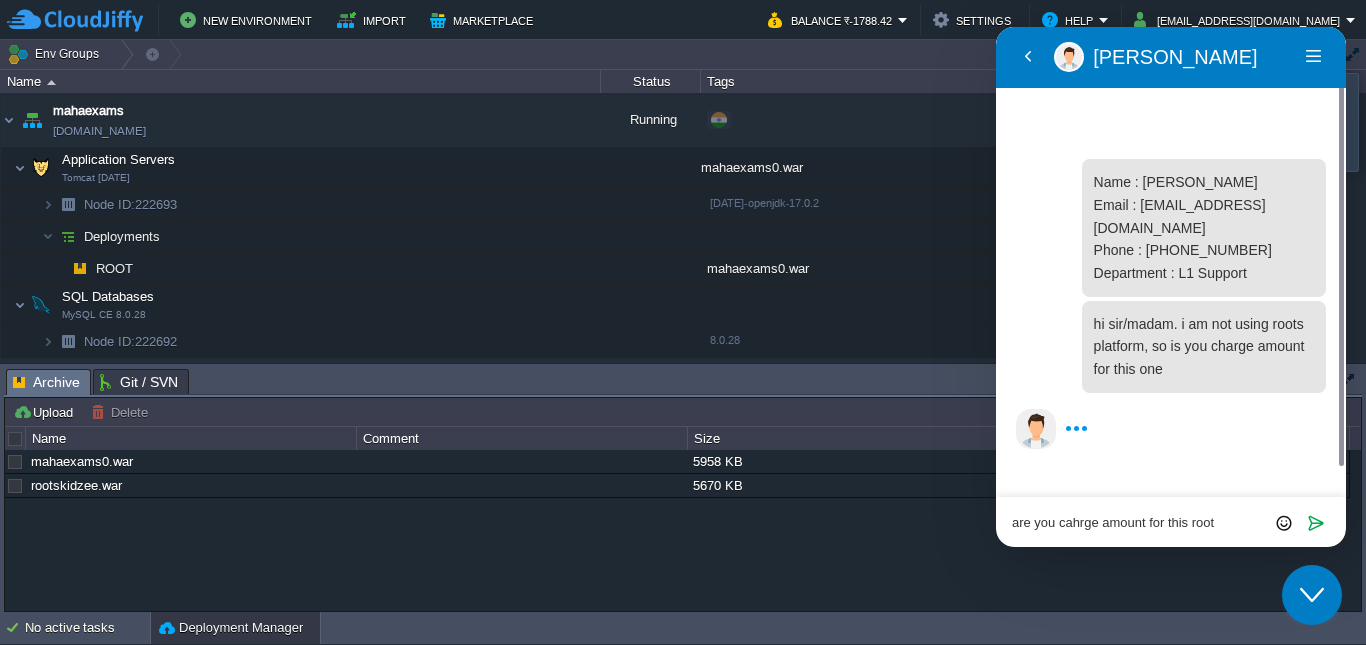 type on "are you cahrge amount for this roots" 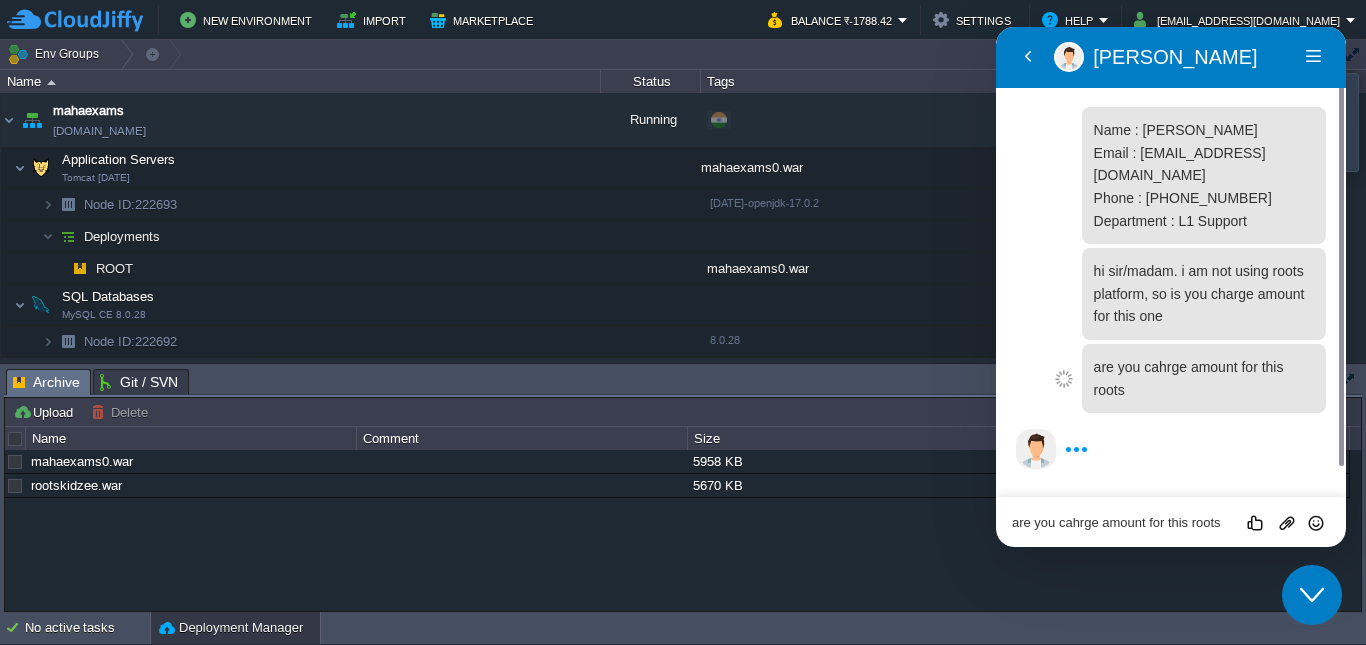 type 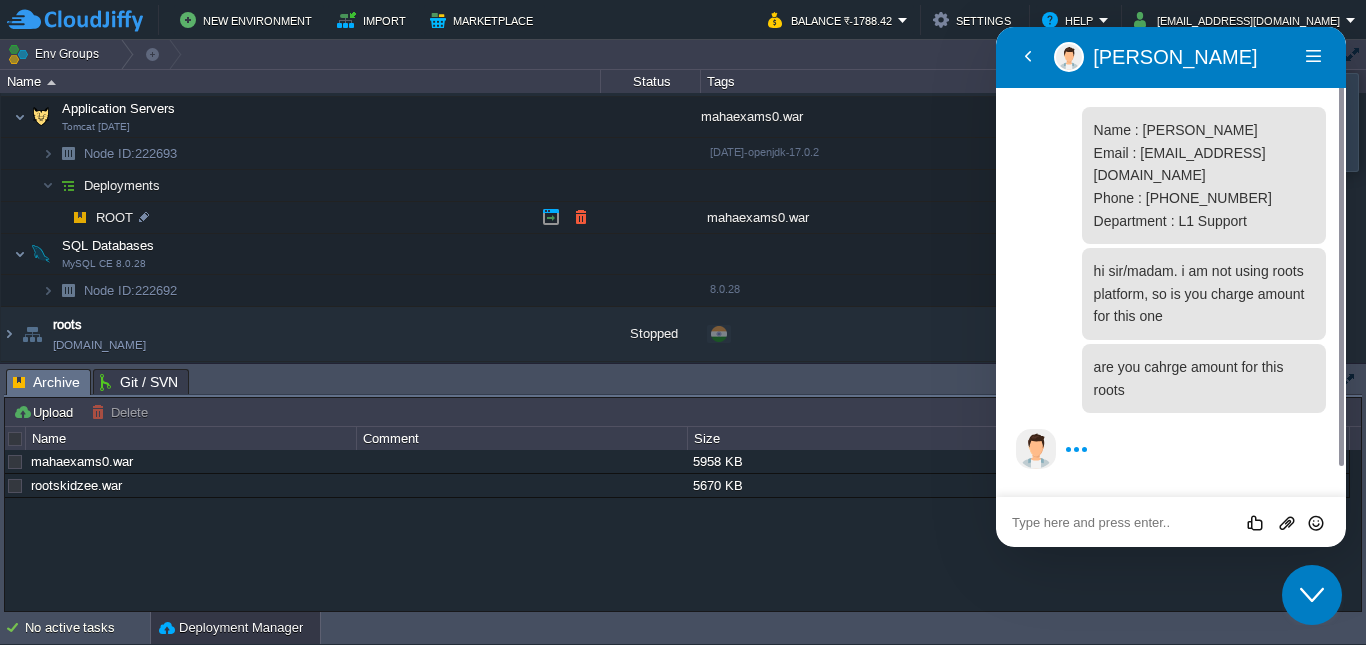 scroll, scrollTop: 0, scrollLeft: 0, axis: both 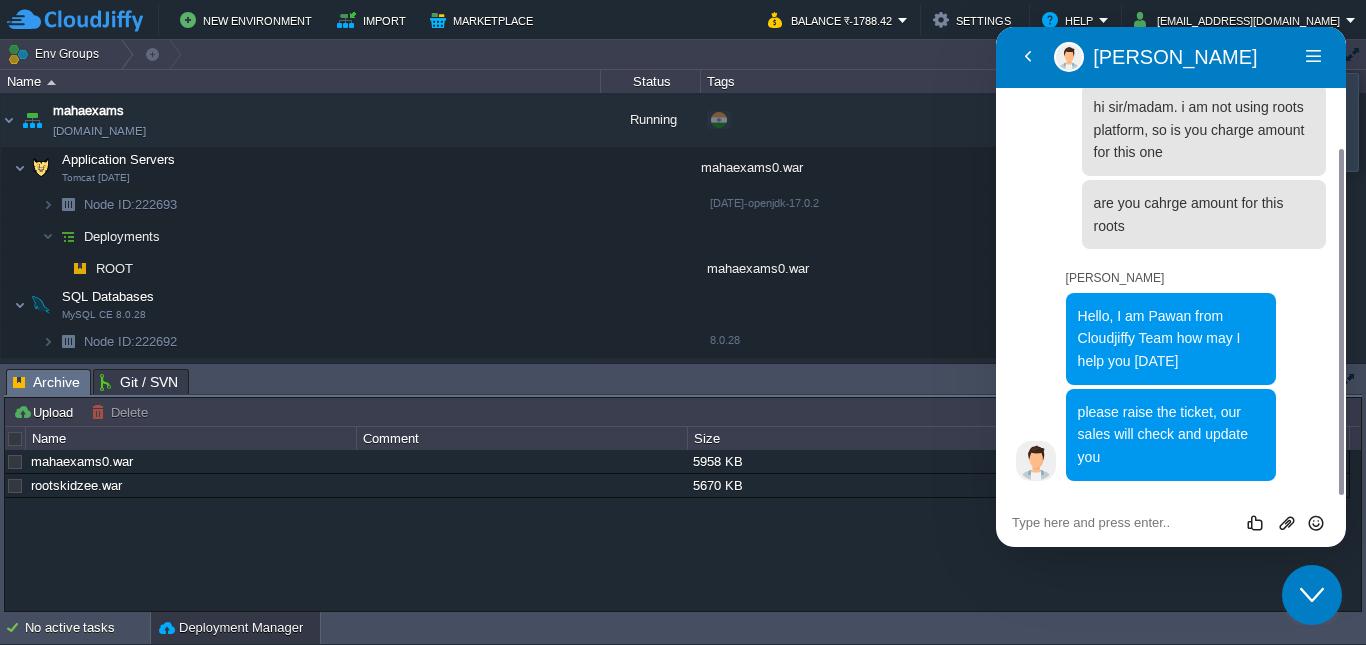 click on "Close Chat This icon closes the chat window." 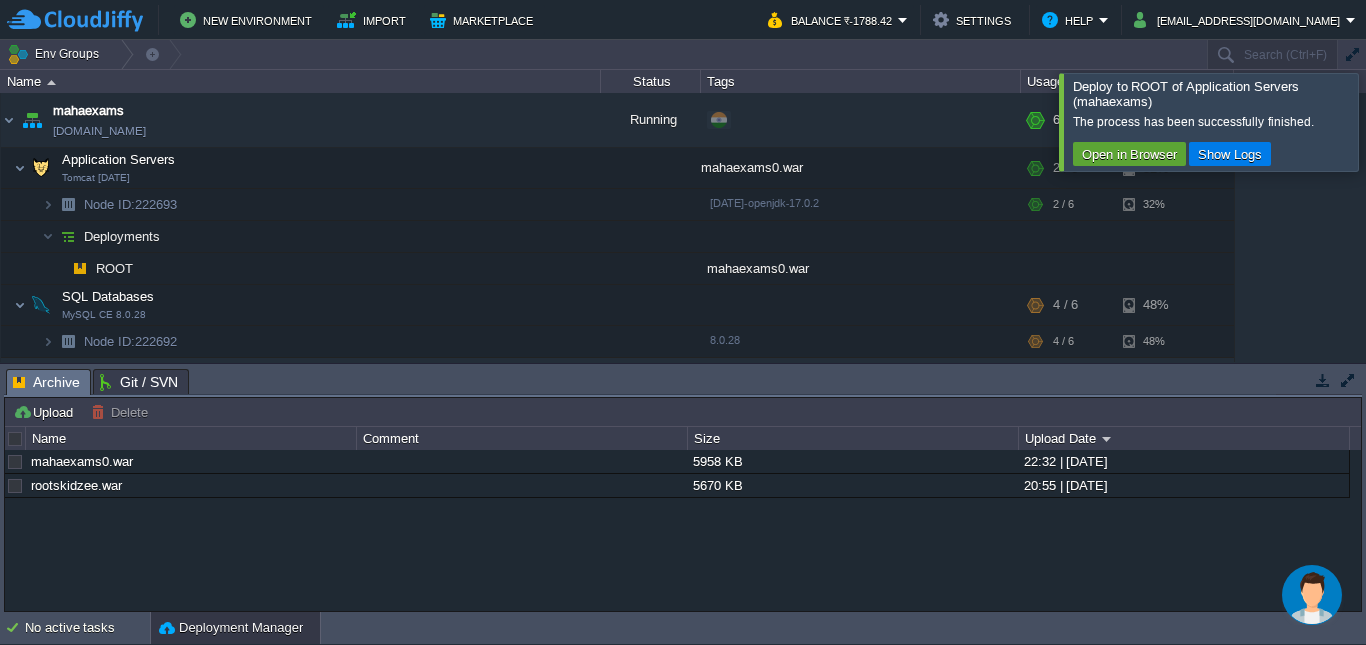 click at bounding box center (1390, 121) 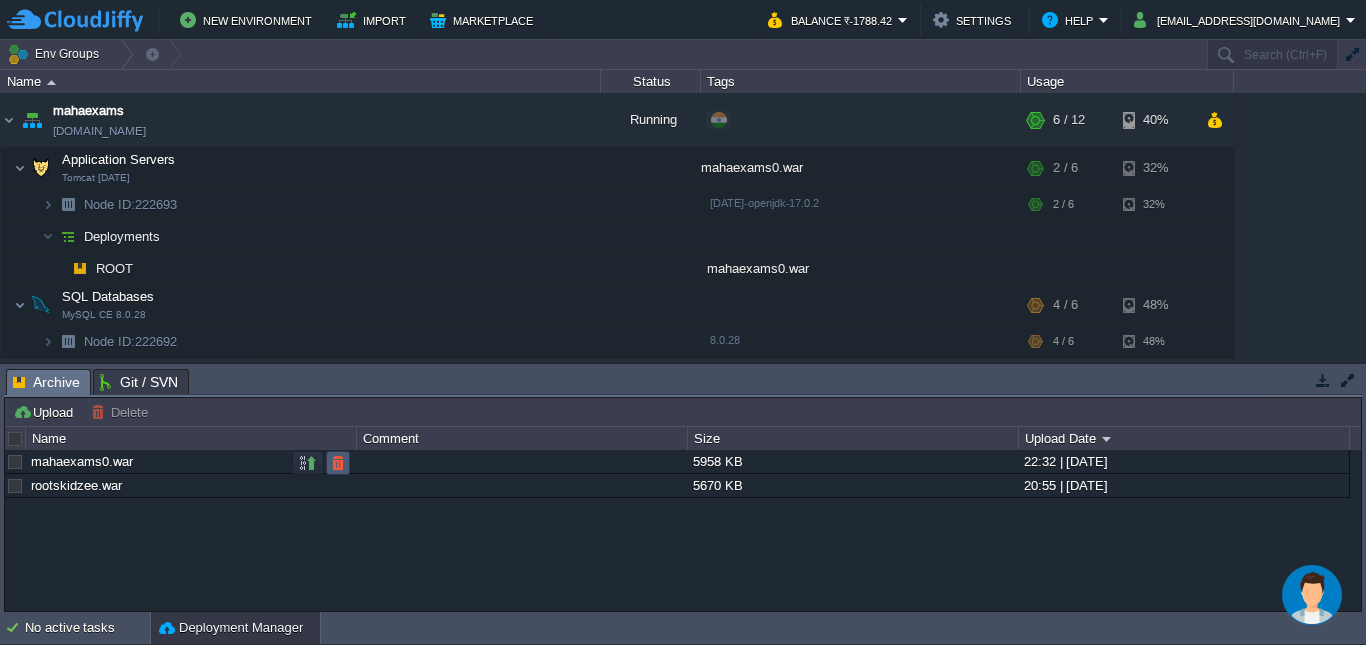 click at bounding box center [338, 463] 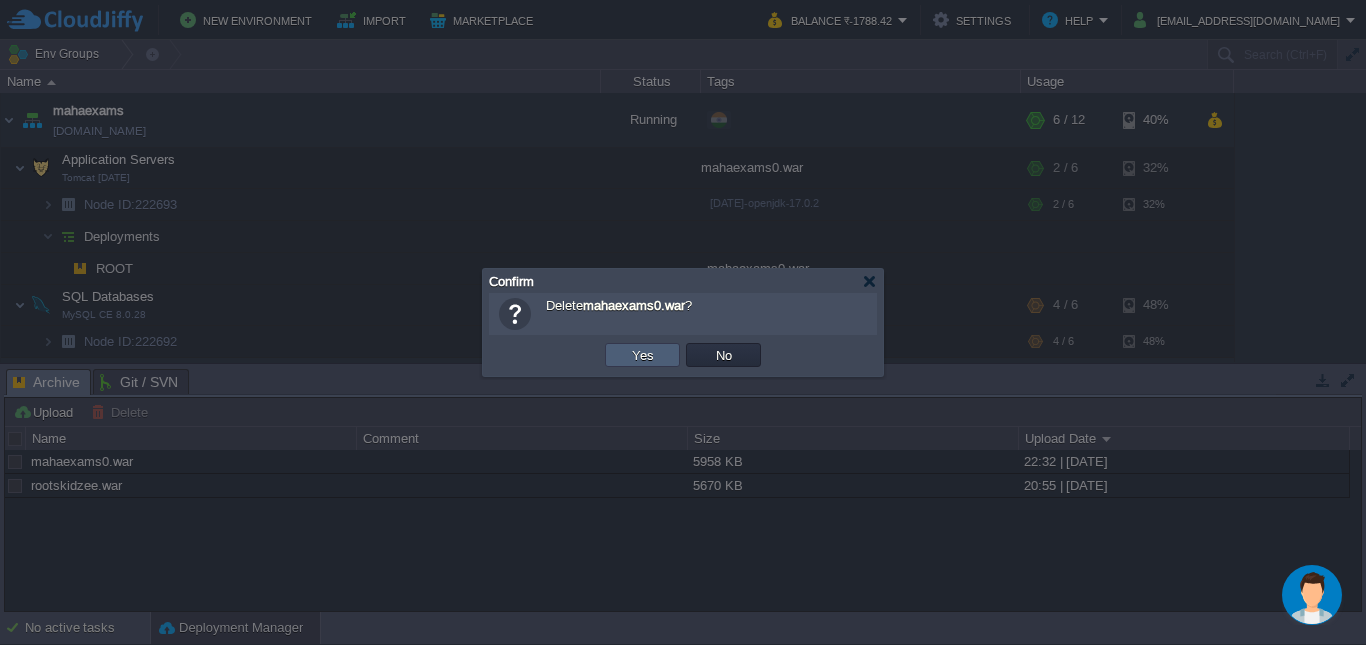 click on "Yes" at bounding box center [642, 355] 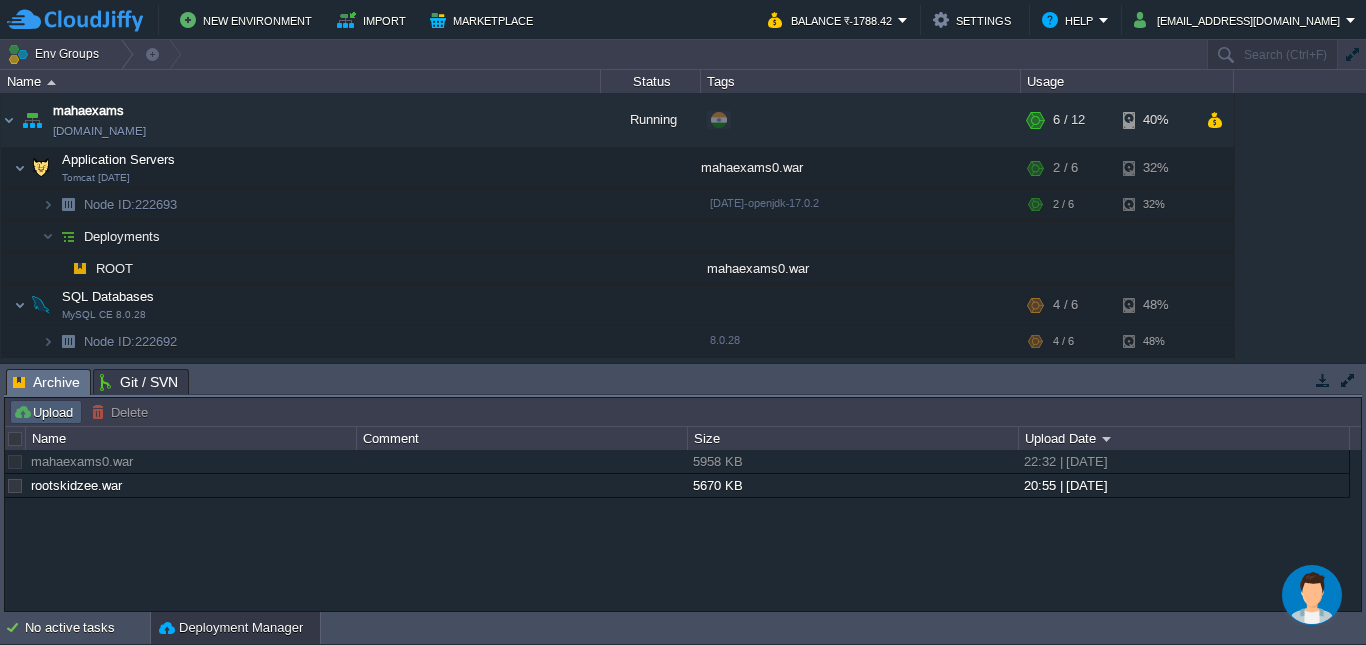 click on "Upload" at bounding box center (46, 412) 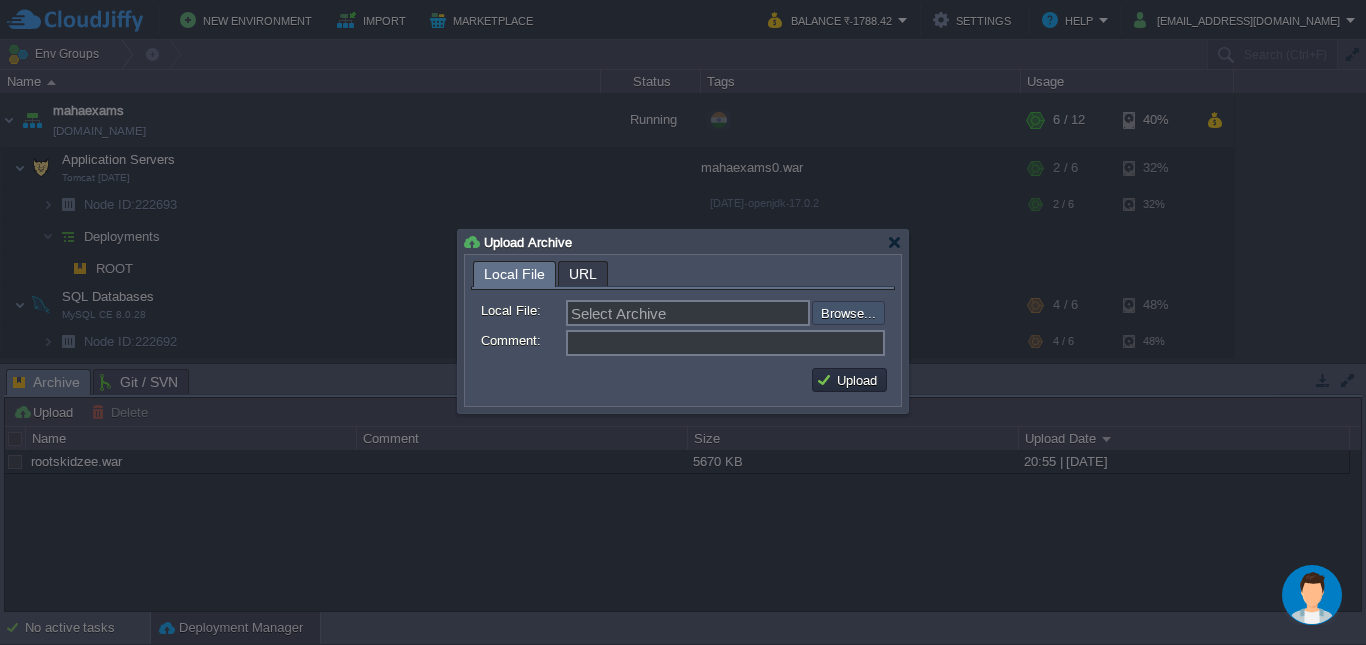 click at bounding box center [758, 313] 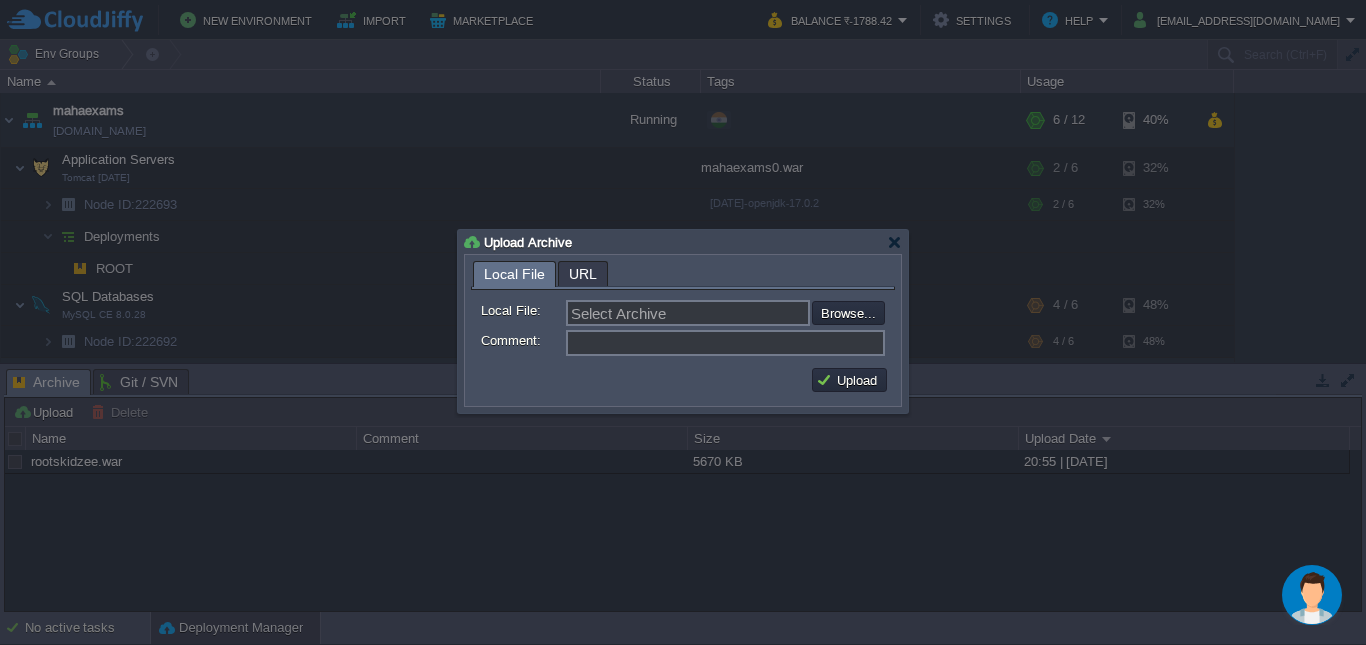 type on "C:\fakepath\mahaexams0.war" 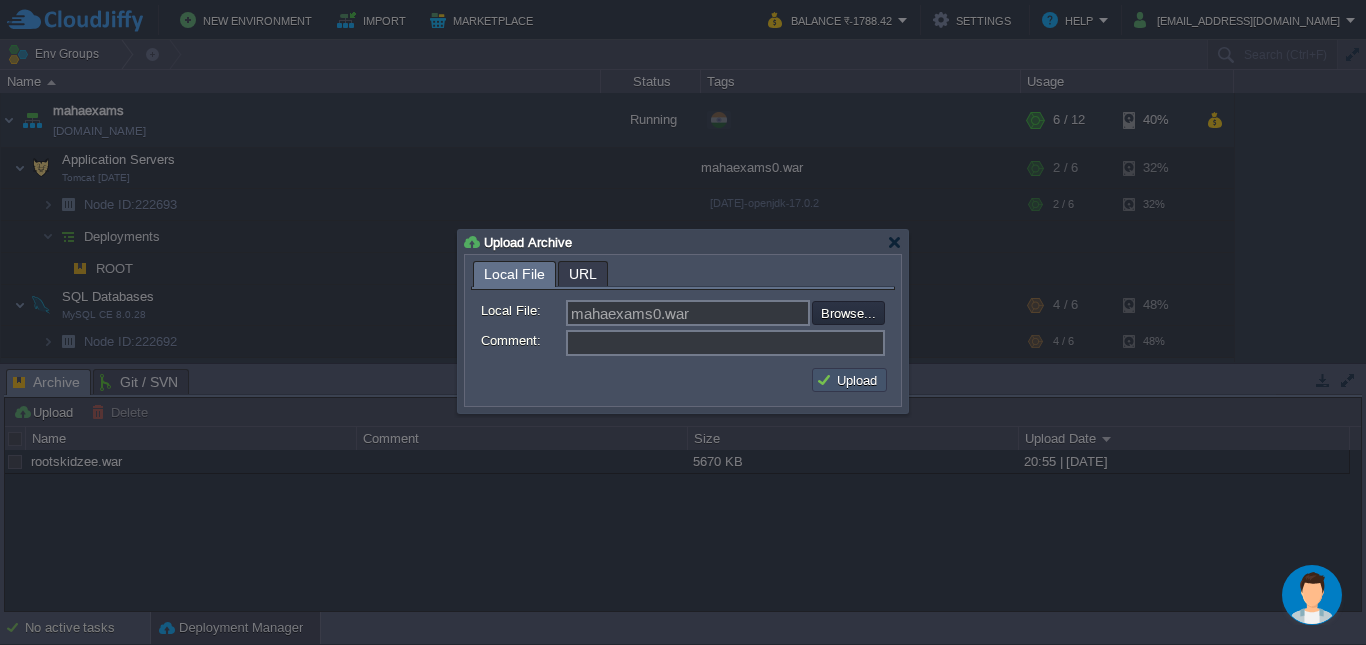 click on "Upload" at bounding box center (849, 380) 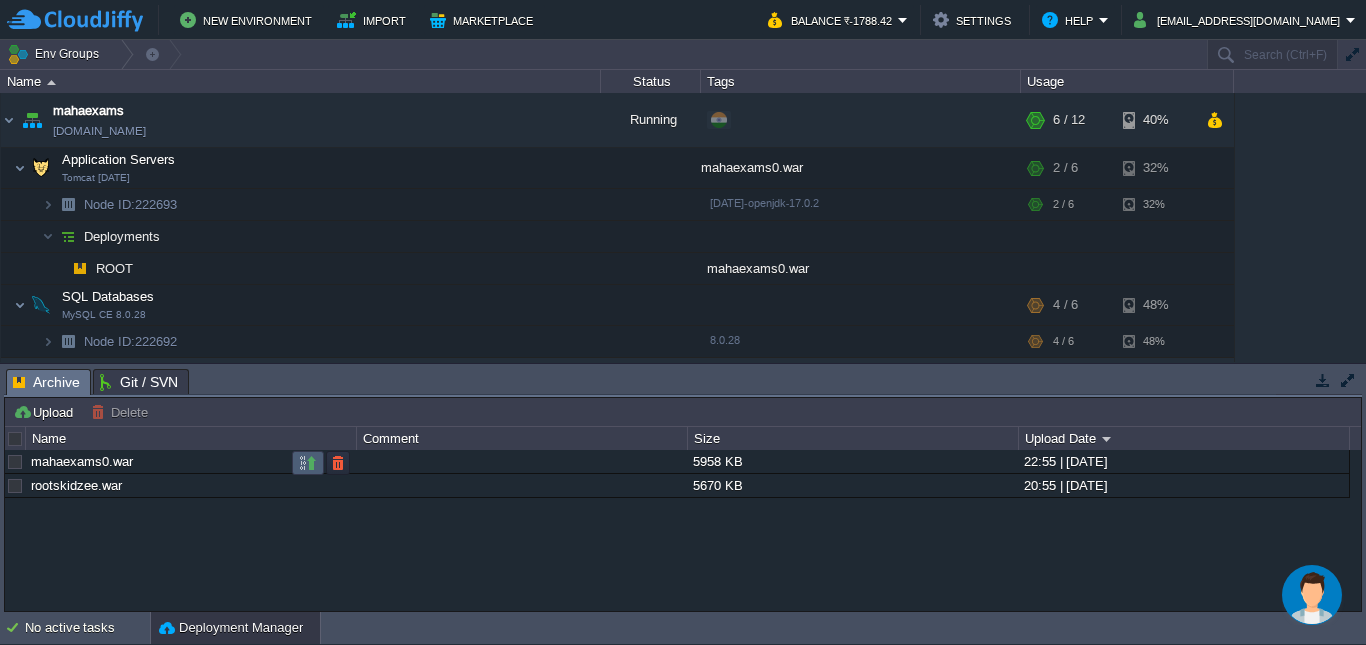 click at bounding box center (308, 463) 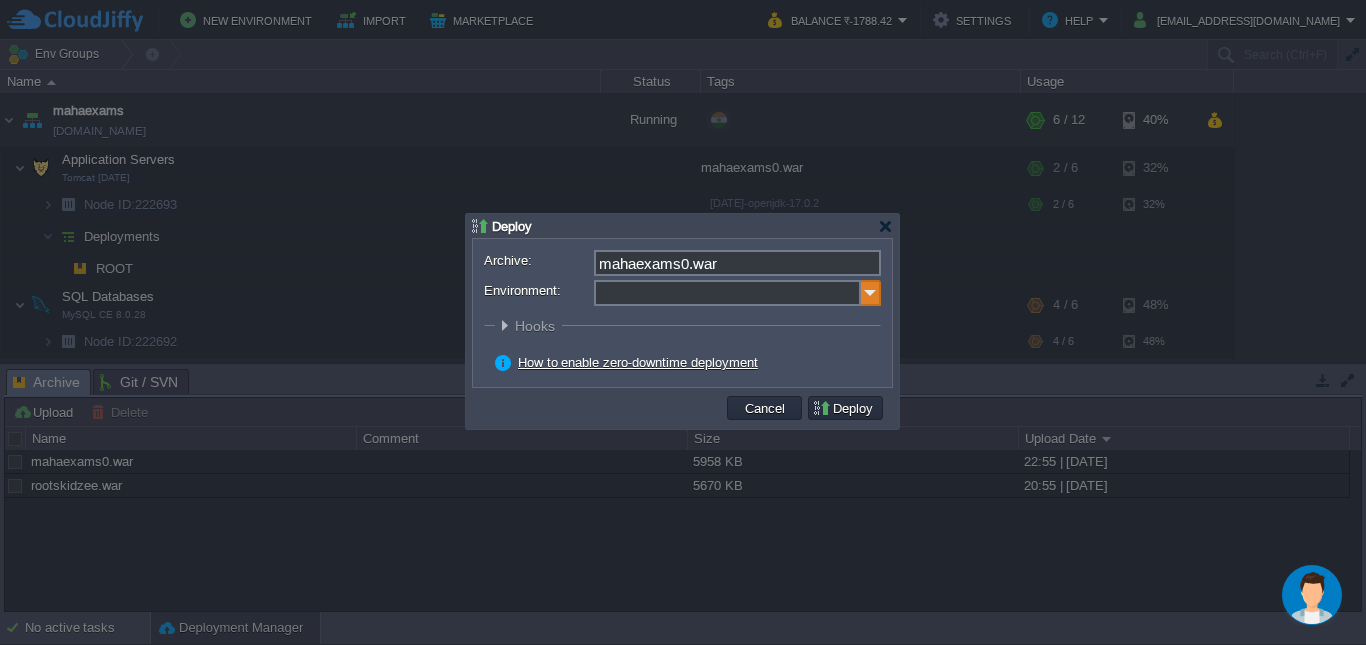 click at bounding box center [871, 293] 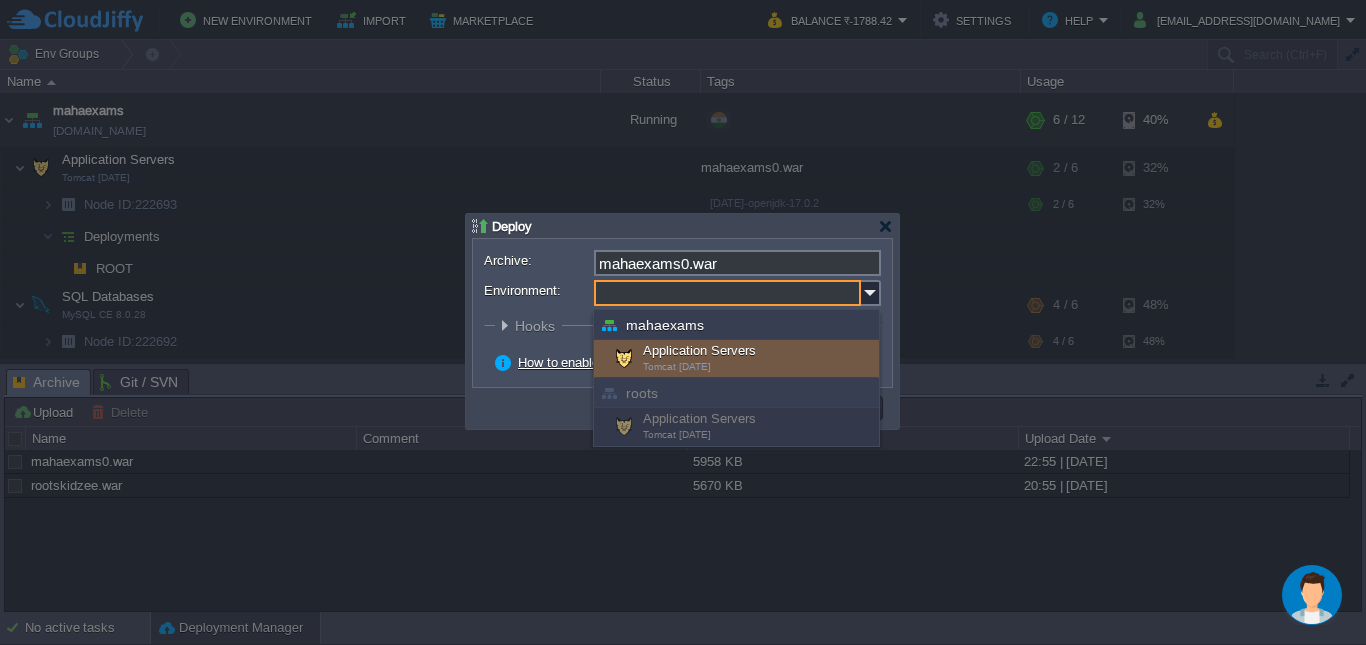 click on "Application Servers Tomcat [DATE]" at bounding box center (736, 359) 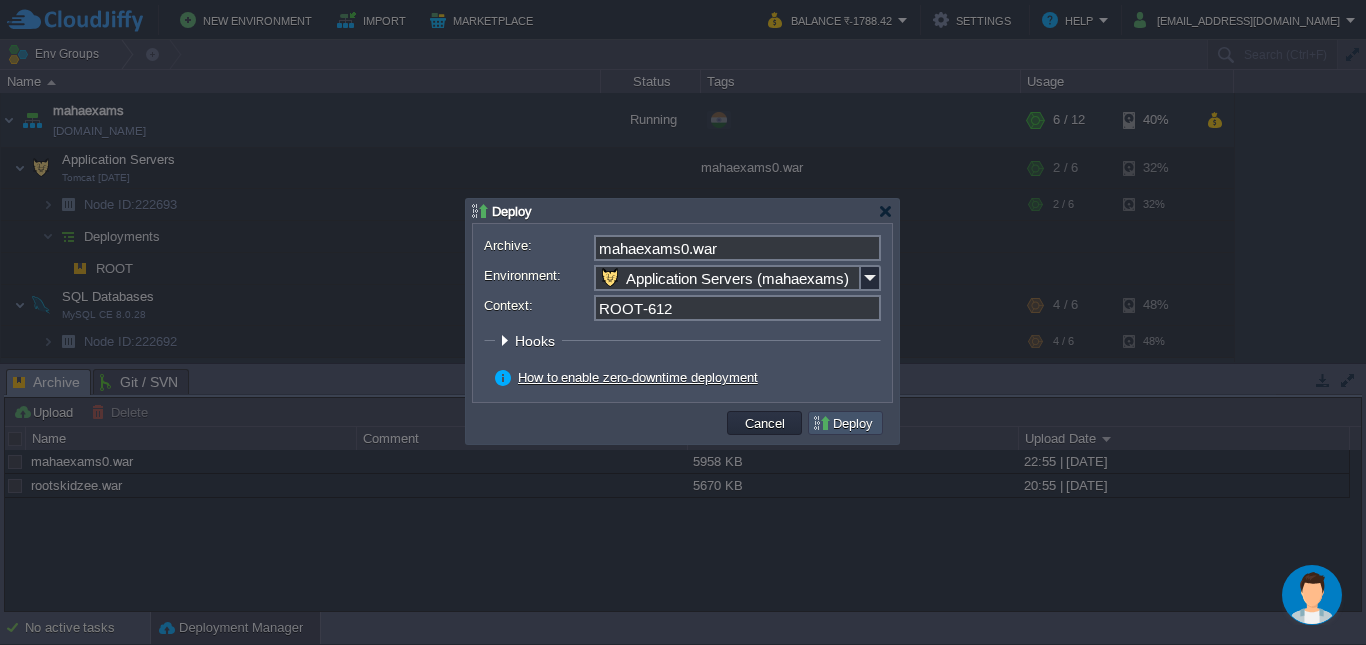 click on "Deploy" at bounding box center (845, 423) 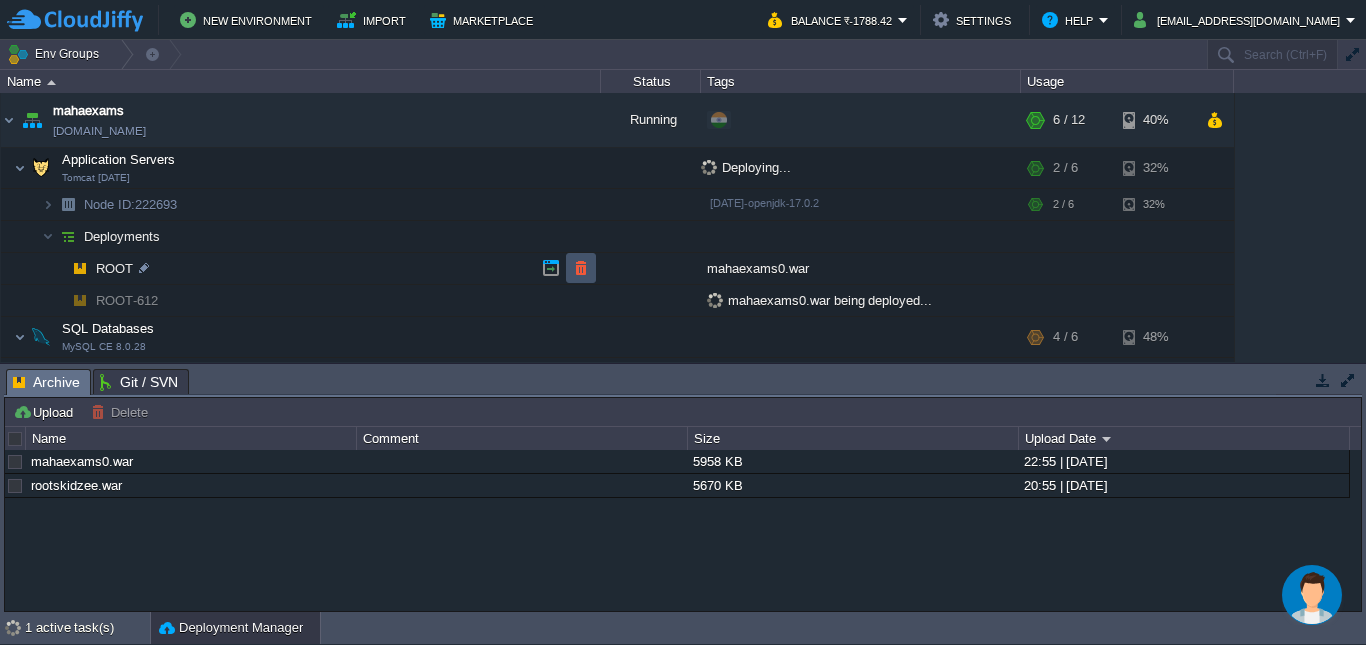 click at bounding box center [581, 268] 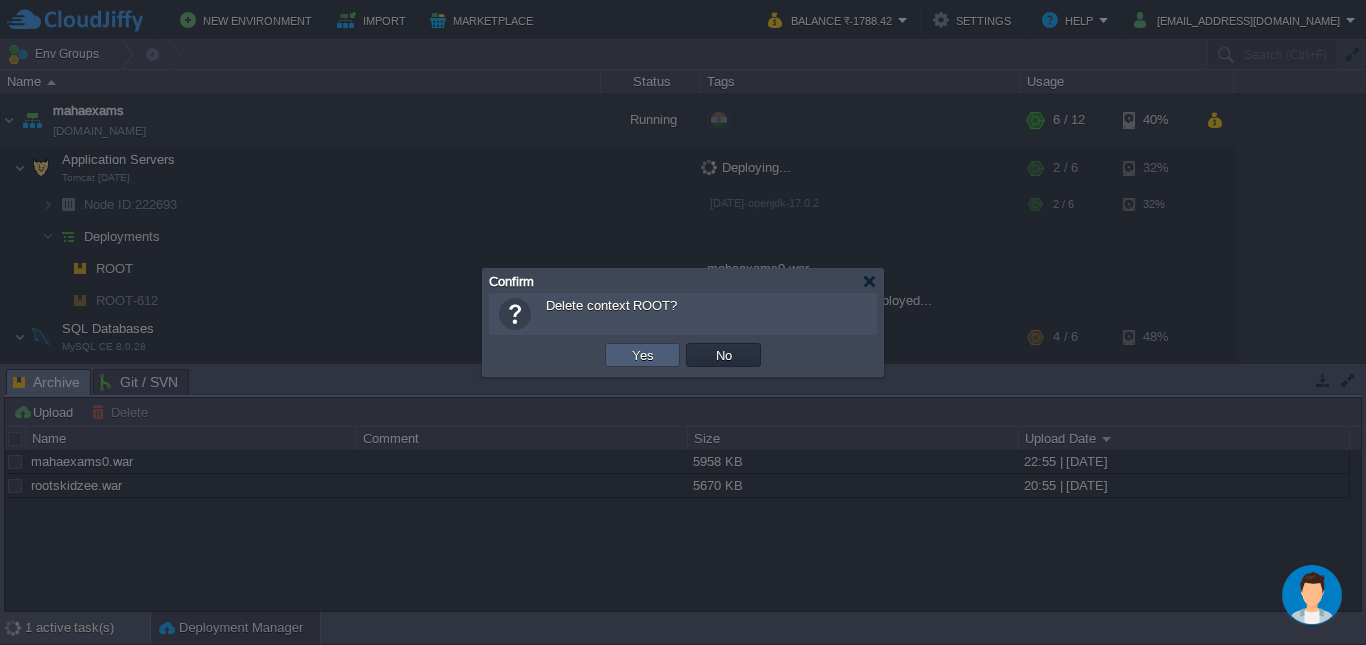 click on "Yes" at bounding box center [643, 355] 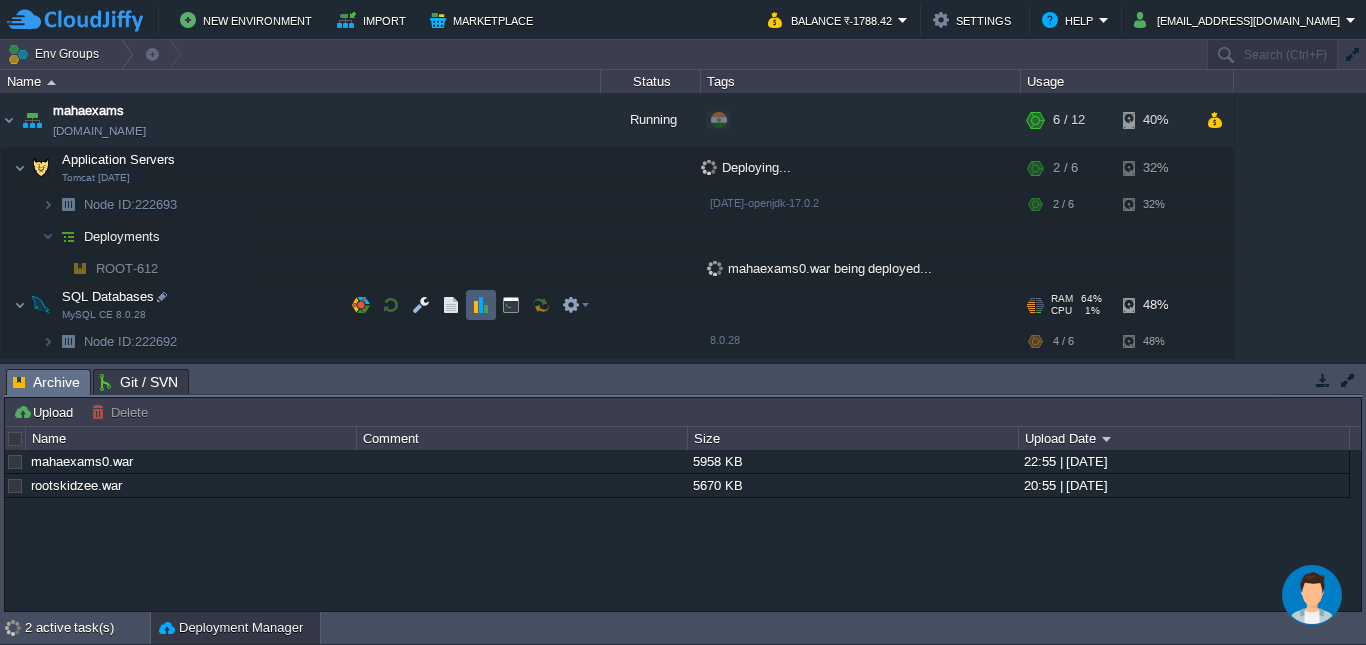 drag, startPoint x: 597, startPoint y: 283, endPoint x: 491, endPoint y: 294, distance: 106.56923 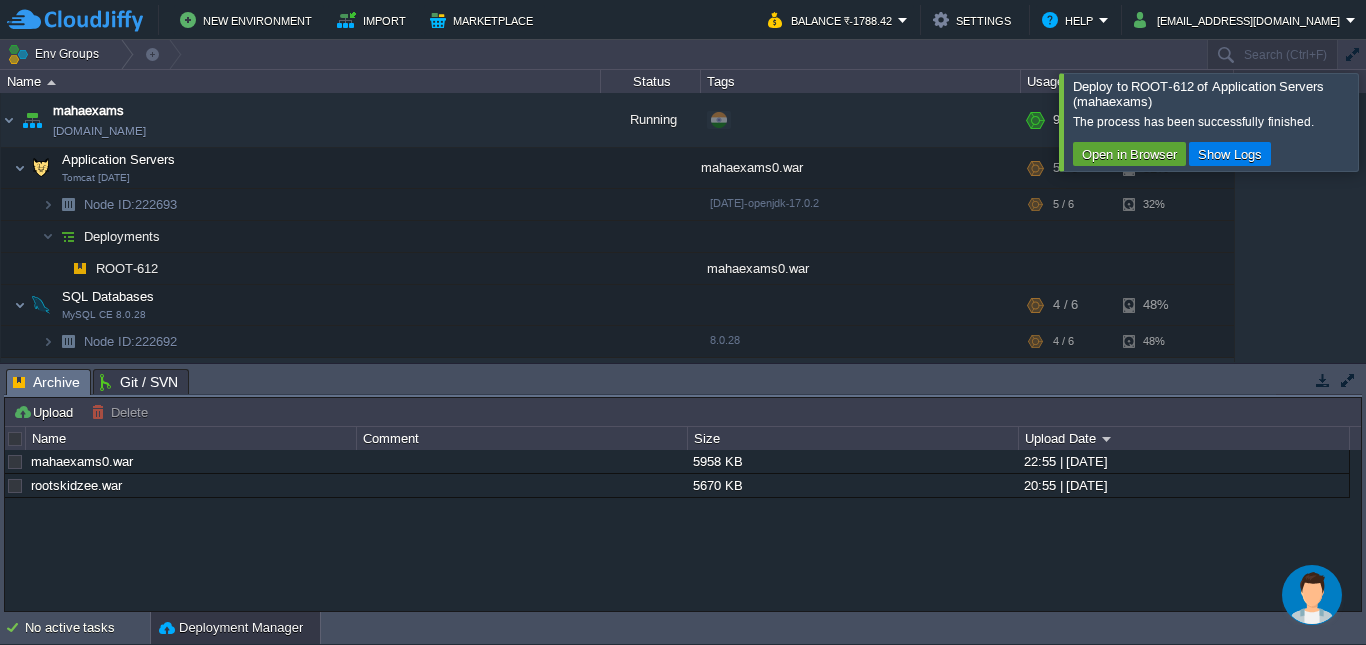 click at bounding box center [1390, 121] 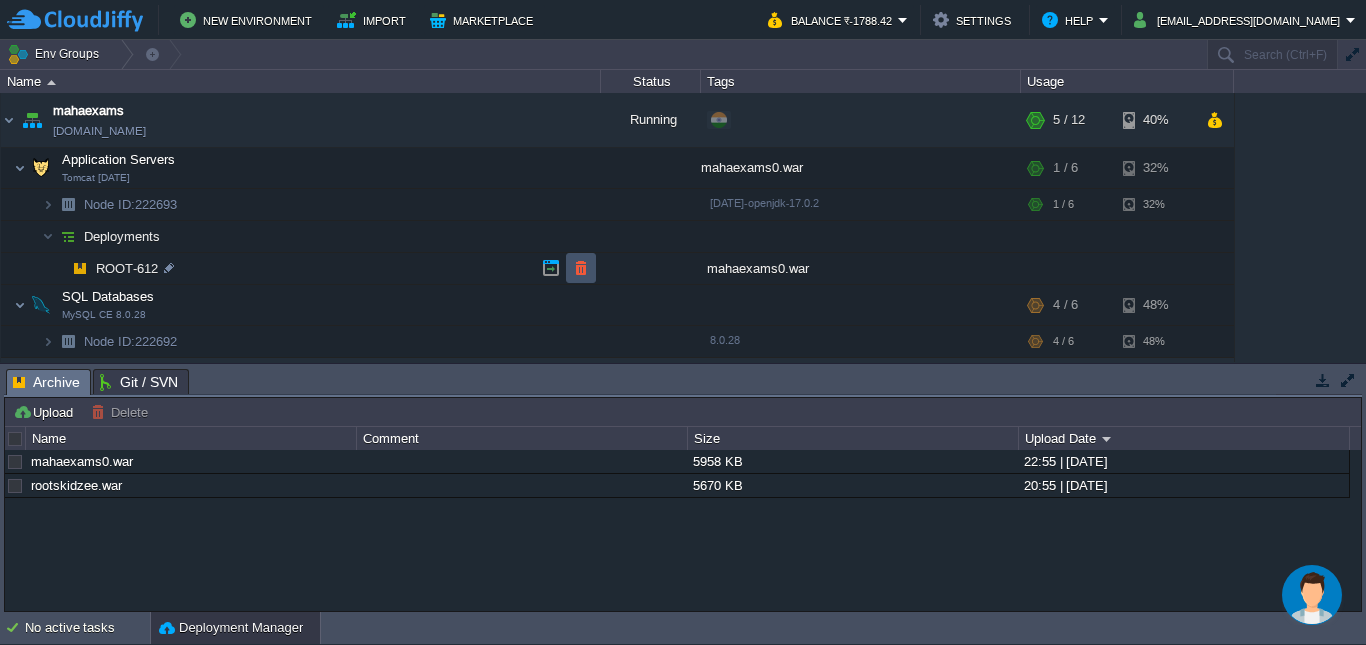 click at bounding box center (581, 268) 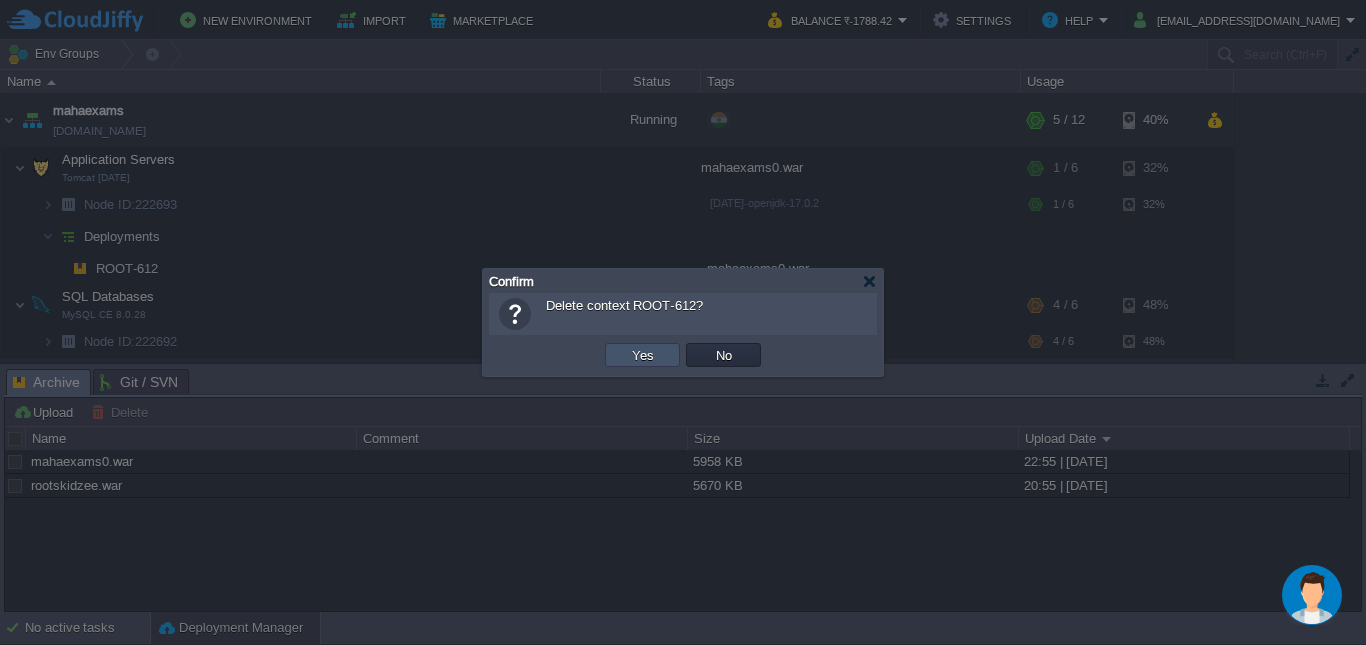 click on "Yes" at bounding box center (643, 355) 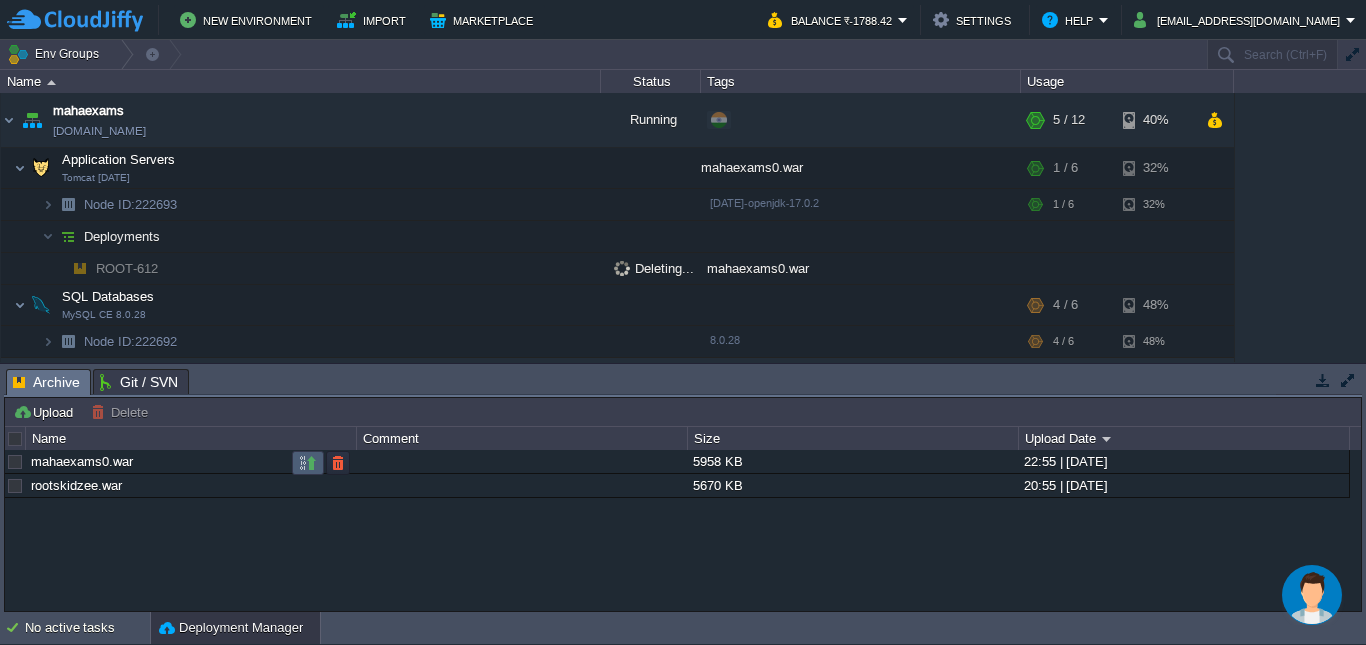 click at bounding box center (308, 463) 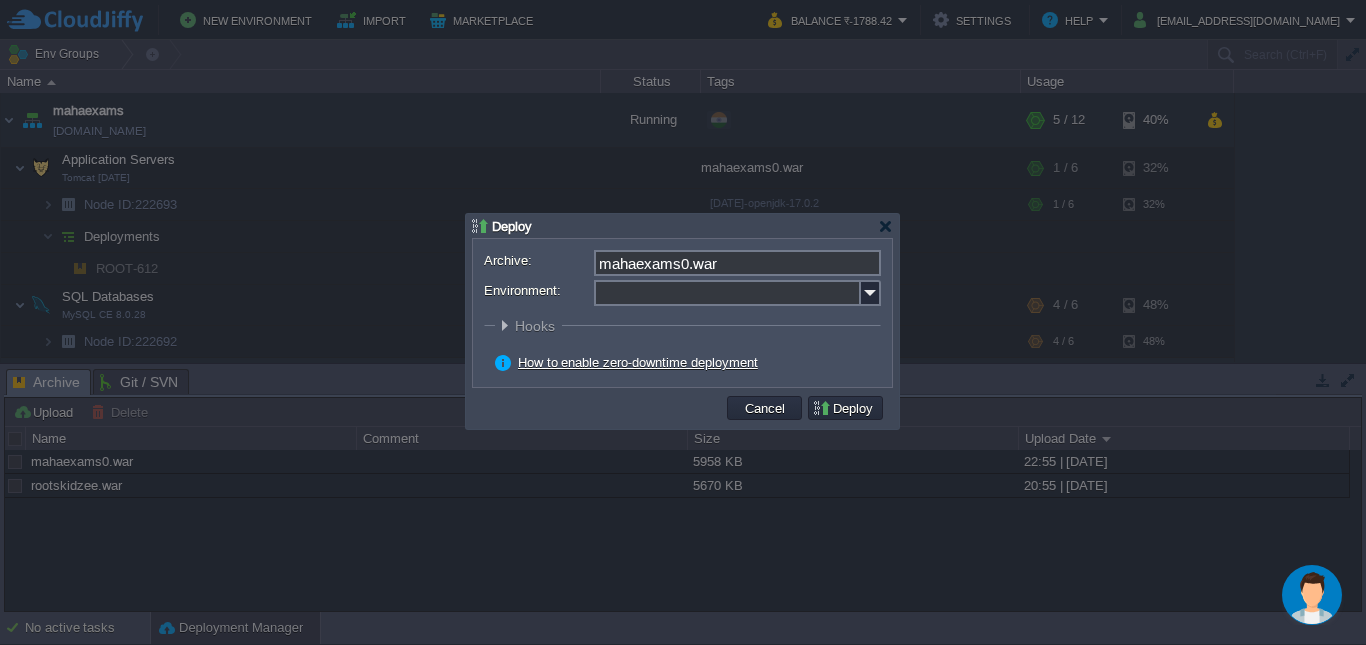 click on "Archive: mahaexams0.war Environment:  : ROOT   Hooks  Pre   Build Post   Pre   Deploy Post   Pre   Update Post   Deploy Strategy Simultaneous deployment Sequential deployment with delay   30 sec Enable  zero-downtime deployment How to enable zero-downtime deployment" at bounding box center [682, 313] 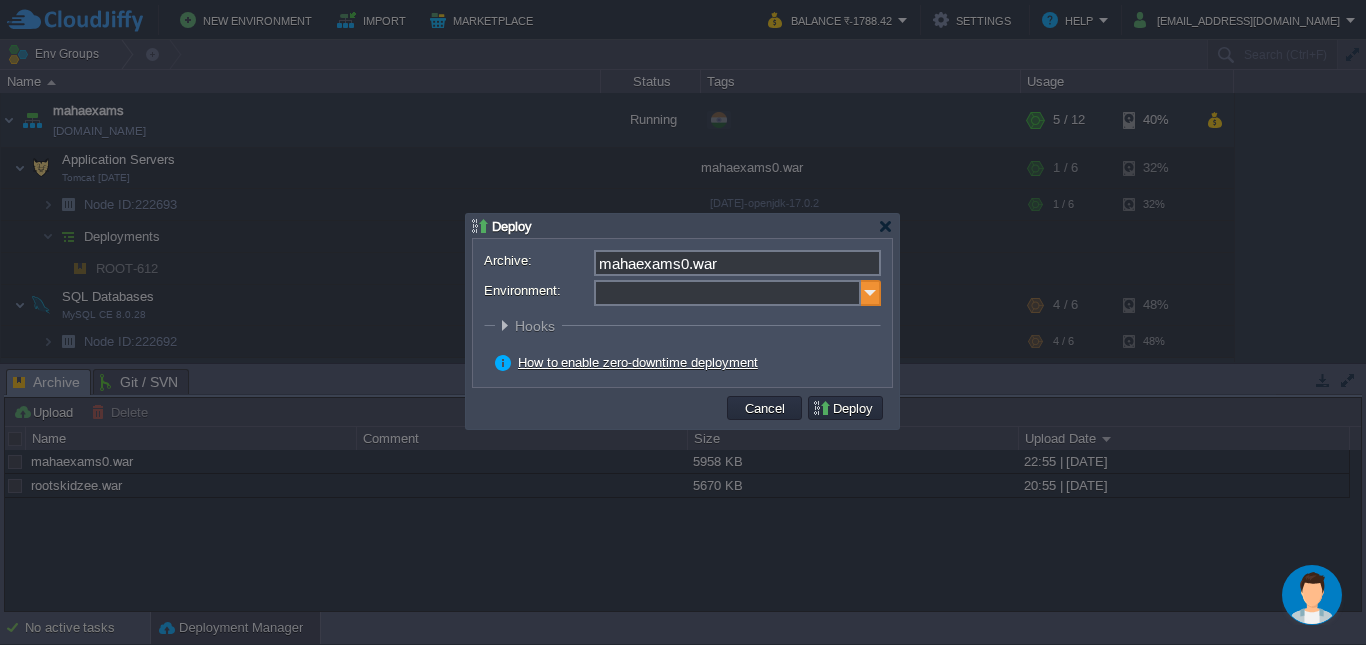 click at bounding box center (871, 293) 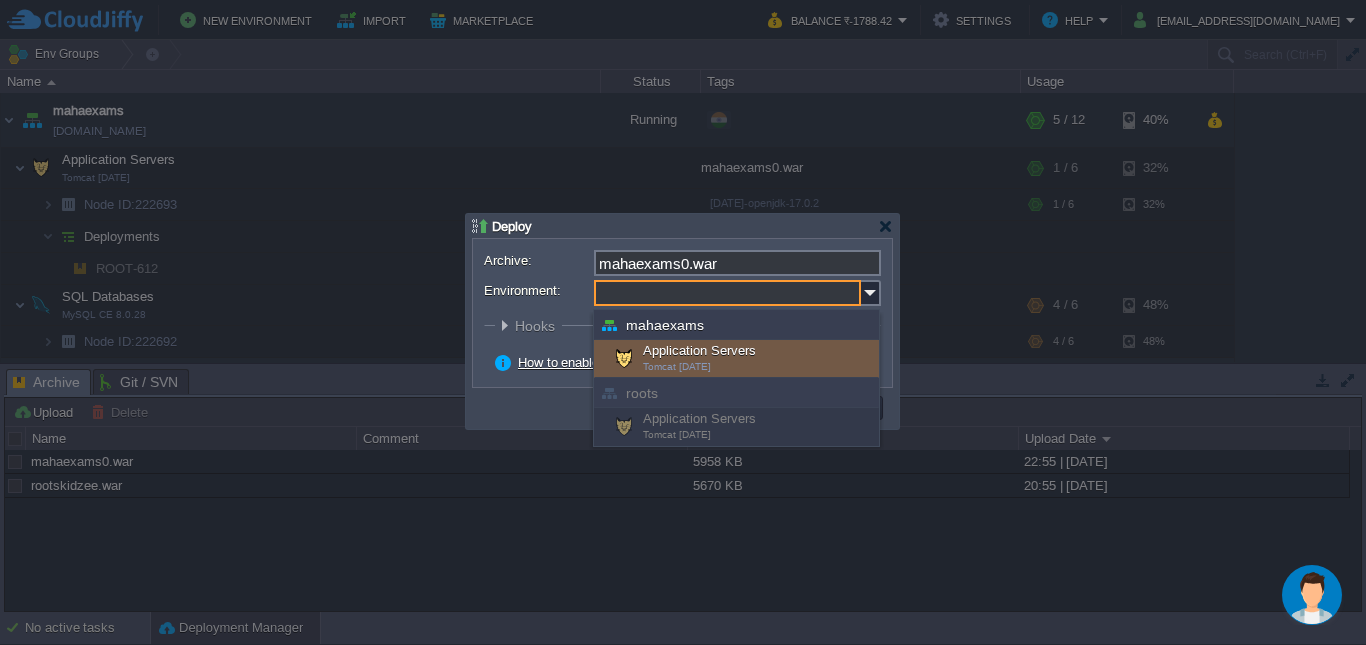 click on "Application Servers Tomcat [DATE]" at bounding box center [736, 359] 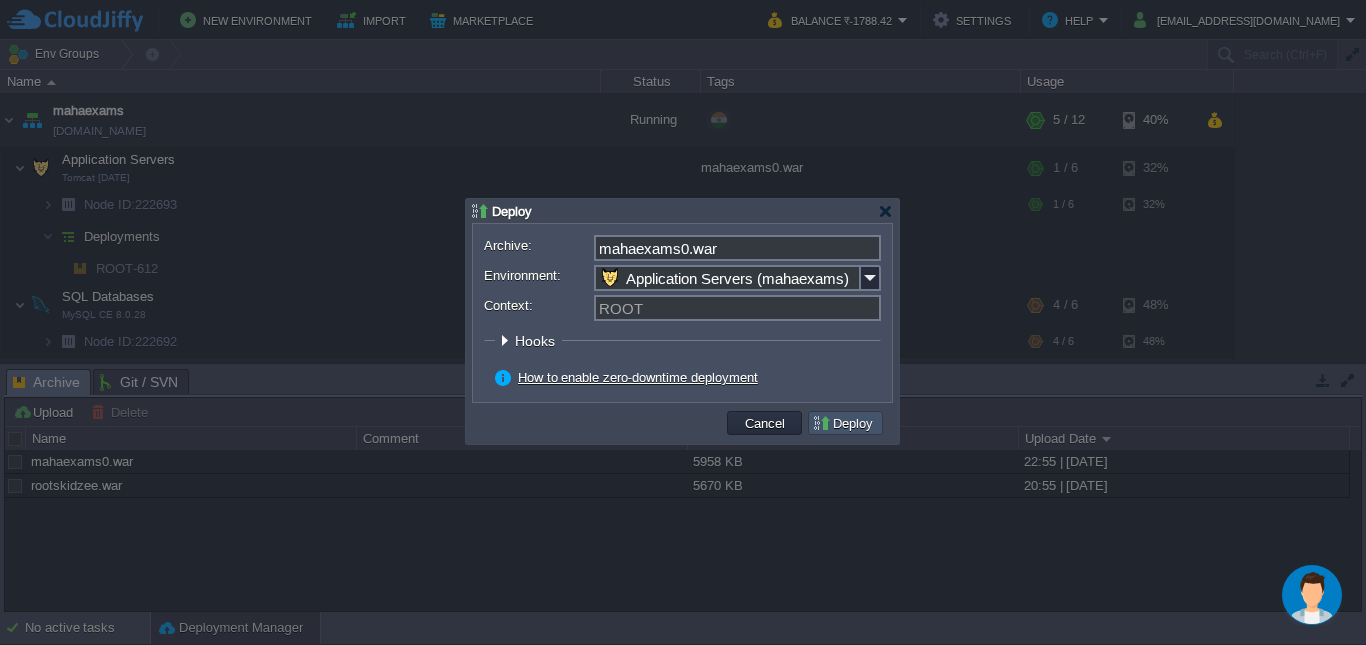 click on "Deploy" at bounding box center [845, 423] 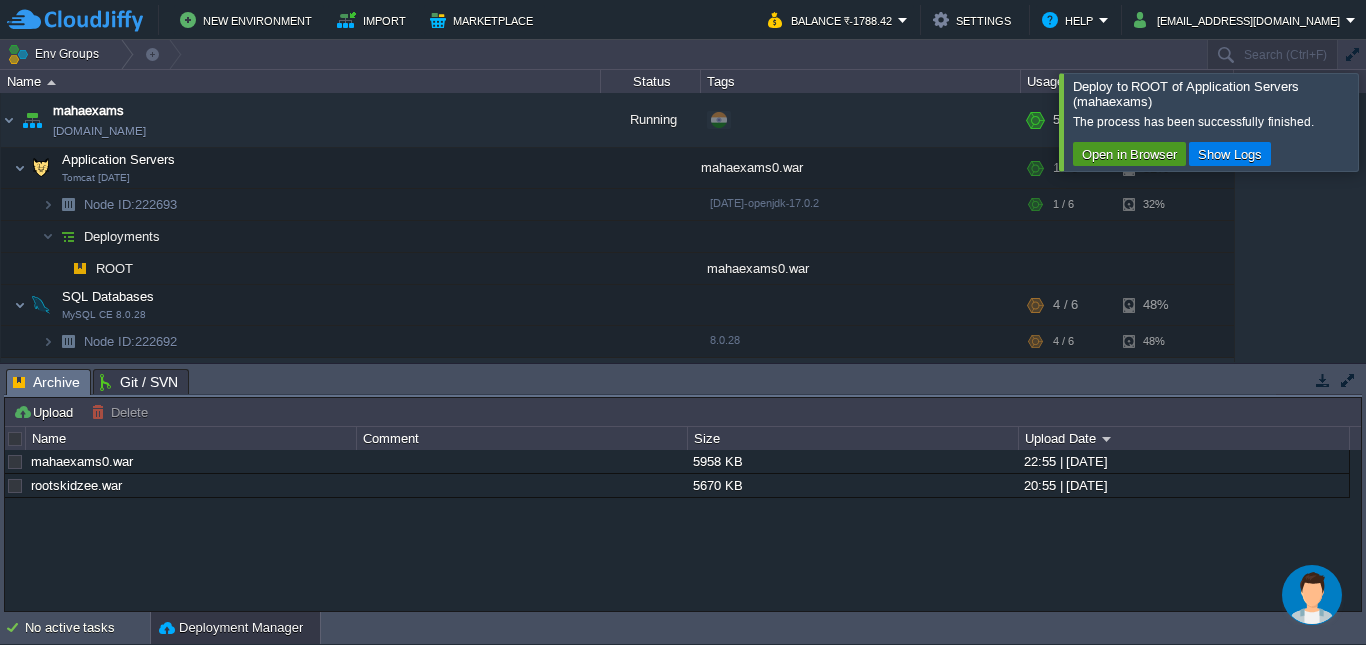 click on "Open in Browser" at bounding box center [1129, 154] 